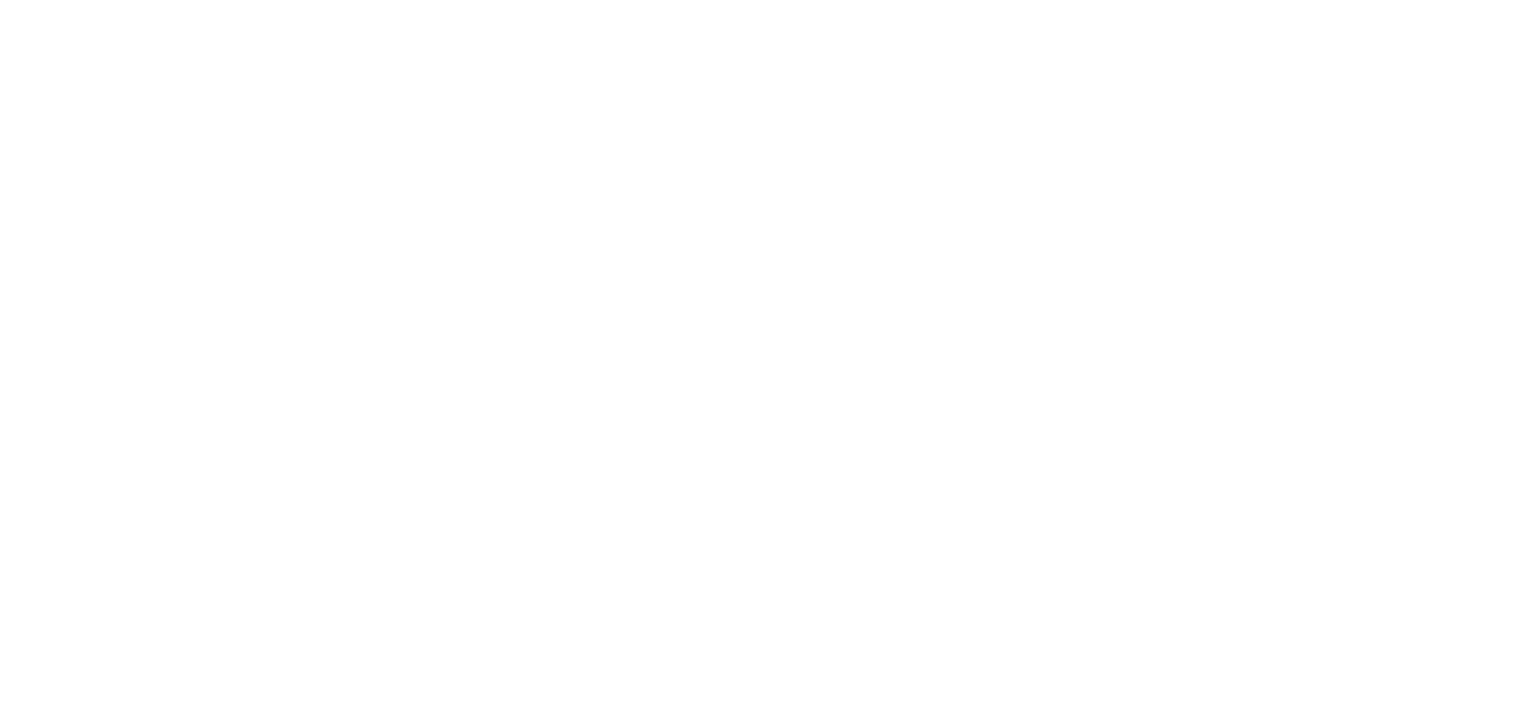 scroll, scrollTop: 0, scrollLeft: 0, axis: both 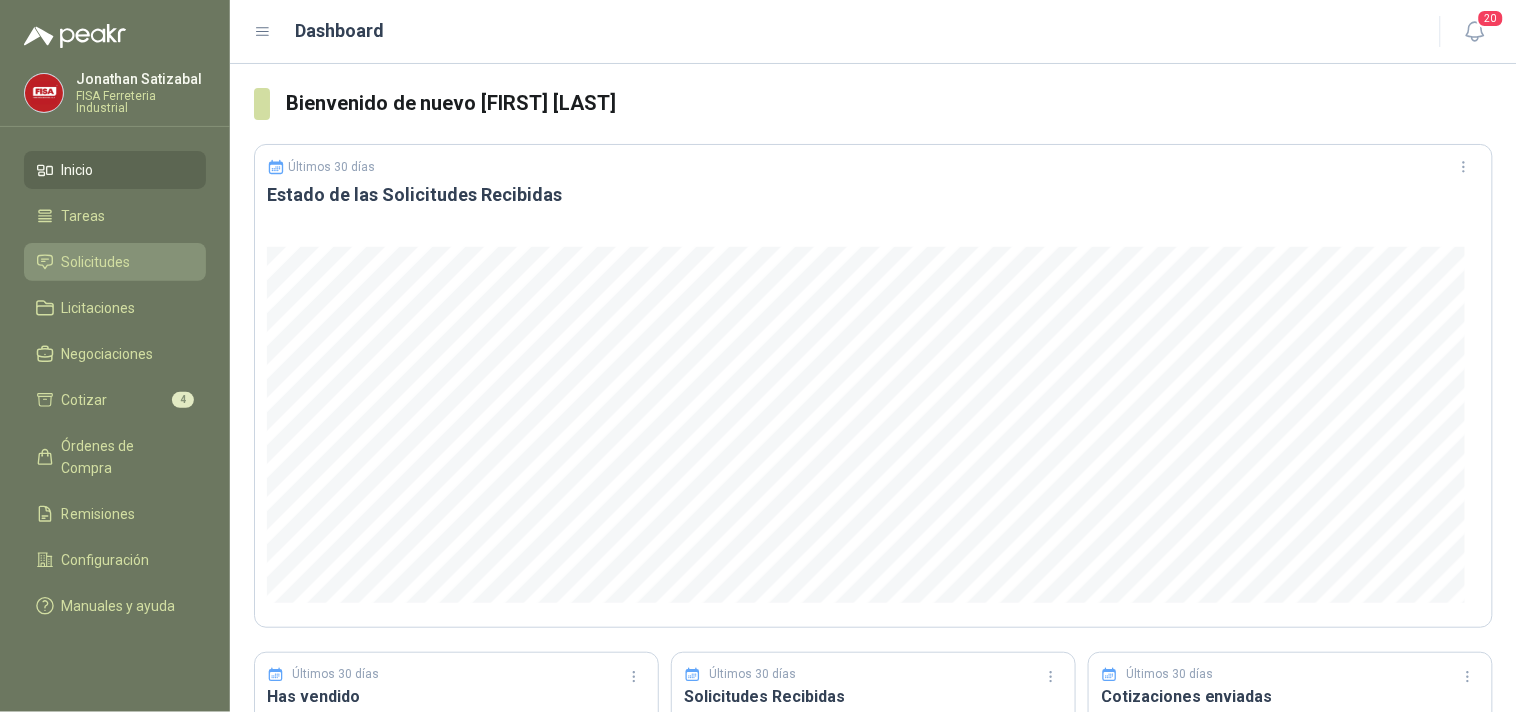 click on "Solicitudes" at bounding box center [96, 262] 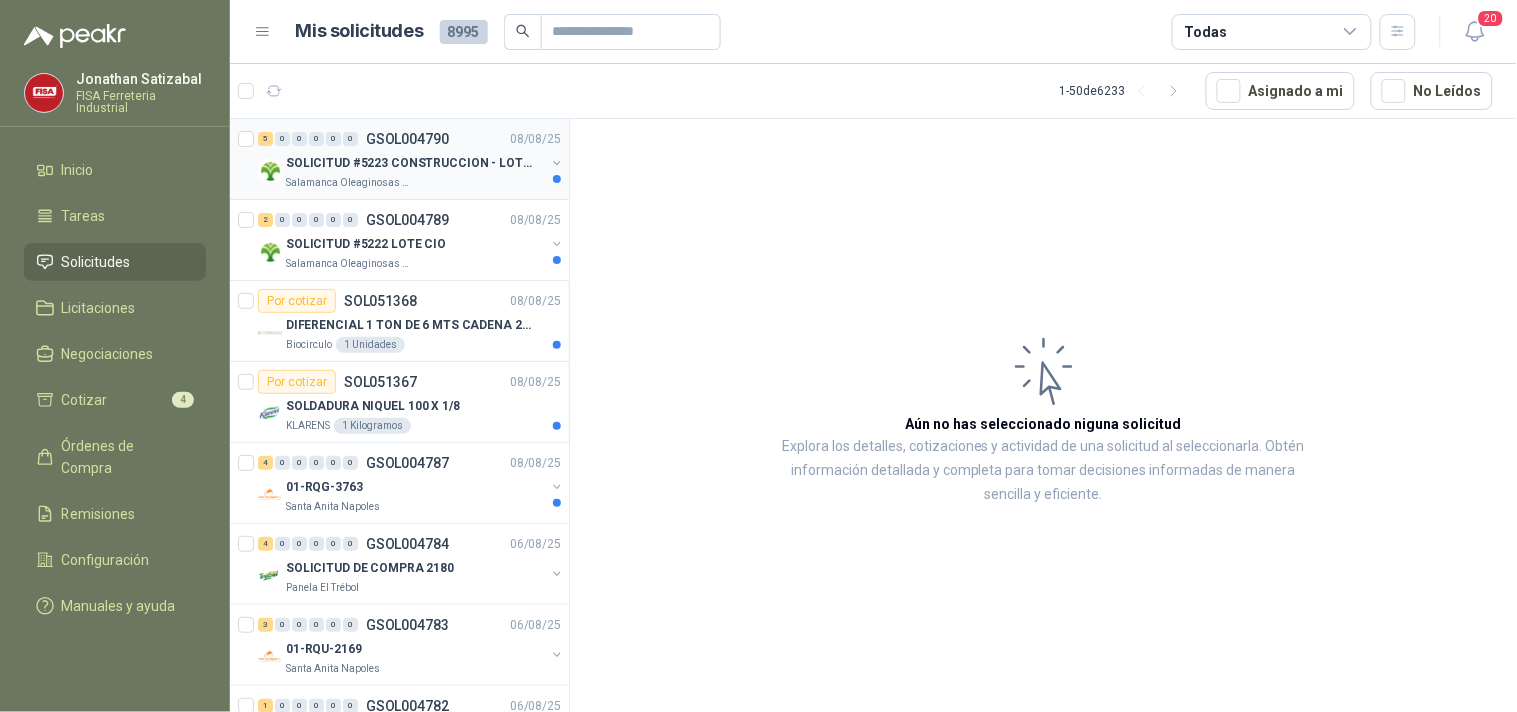 click on "SOLICITUD #5223  CONSTRUCCION - LOTE CIO" at bounding box center (410, 163) 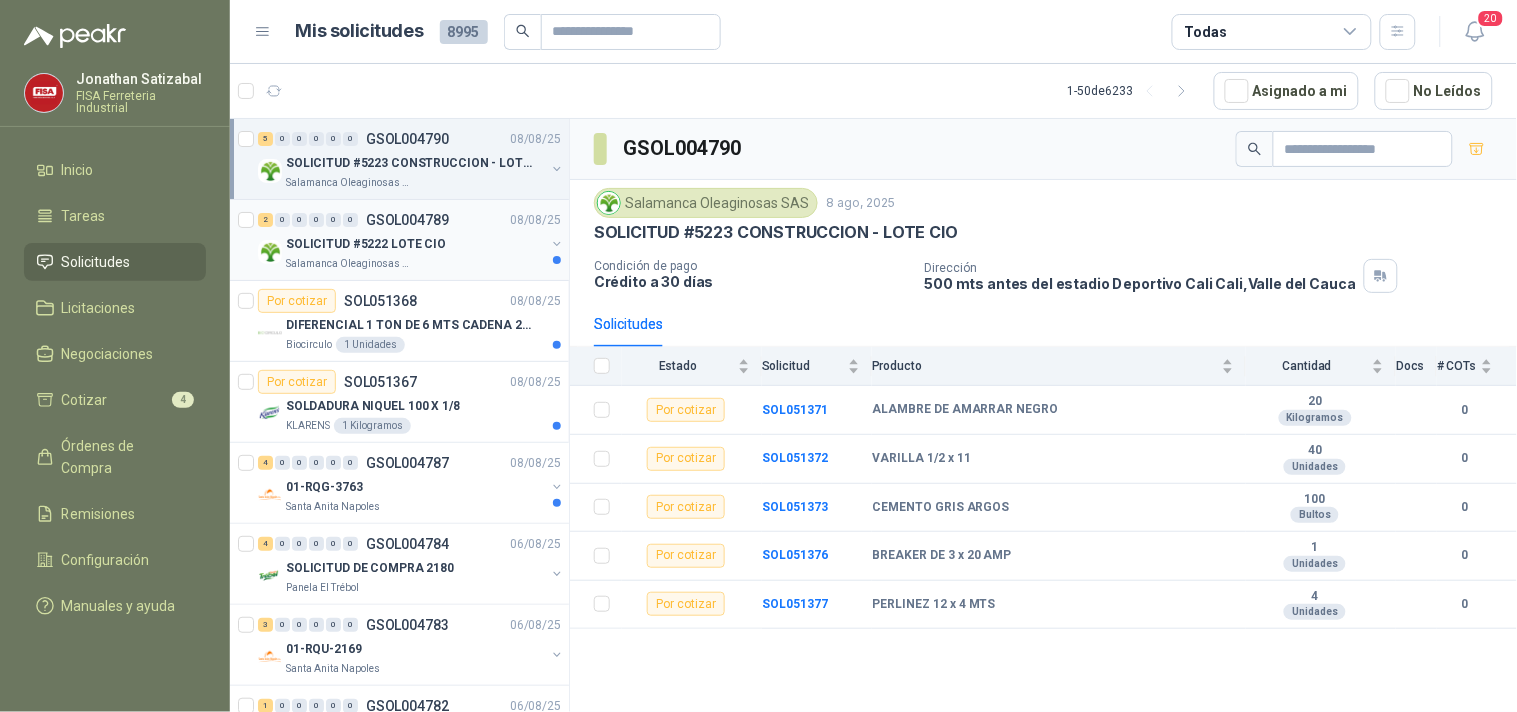 click on "SOLICITUD #5222 LOTE CIO" at bounding box center [366, 244] 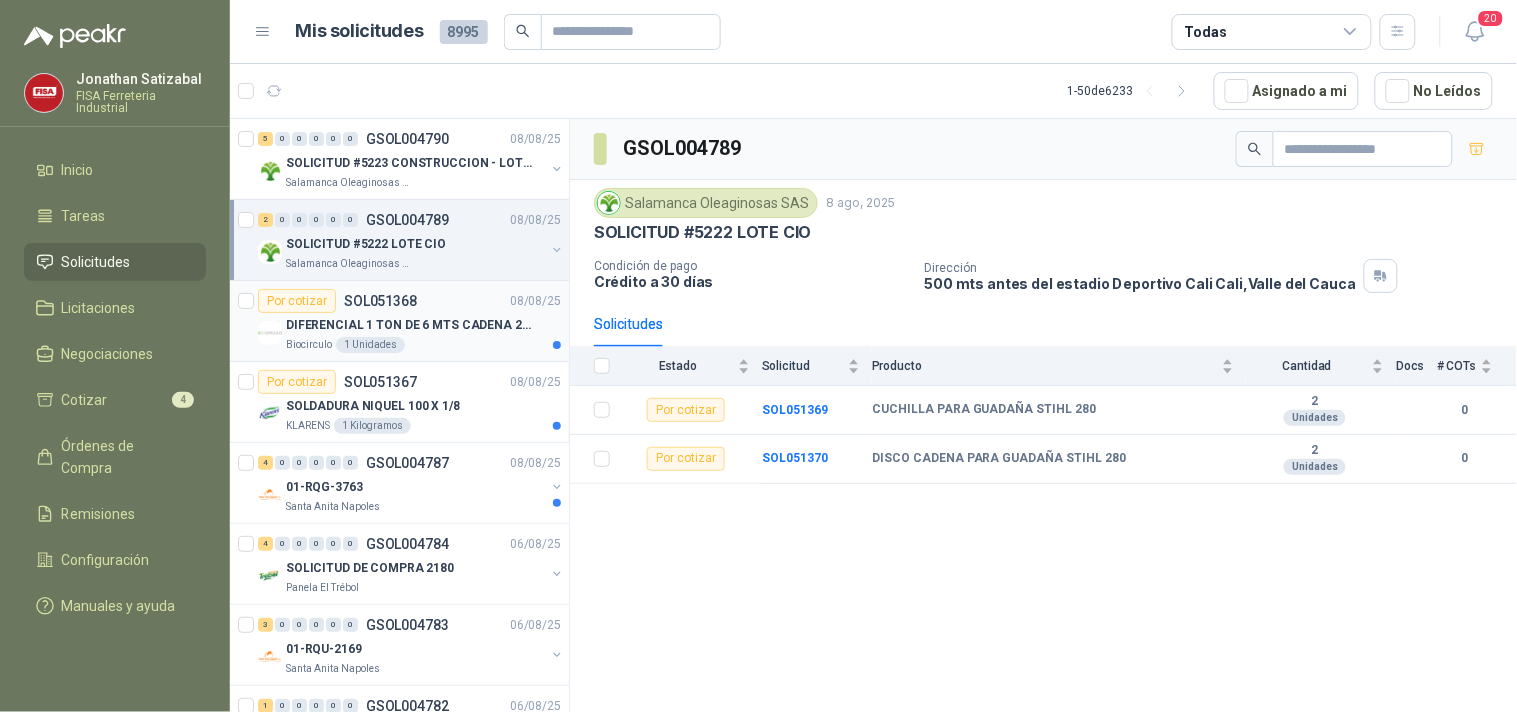 click on "DIFERENCIAL 1 TON DE 6 MTS  CADENA 220V BISONTE" at bounding box center [423, 325] 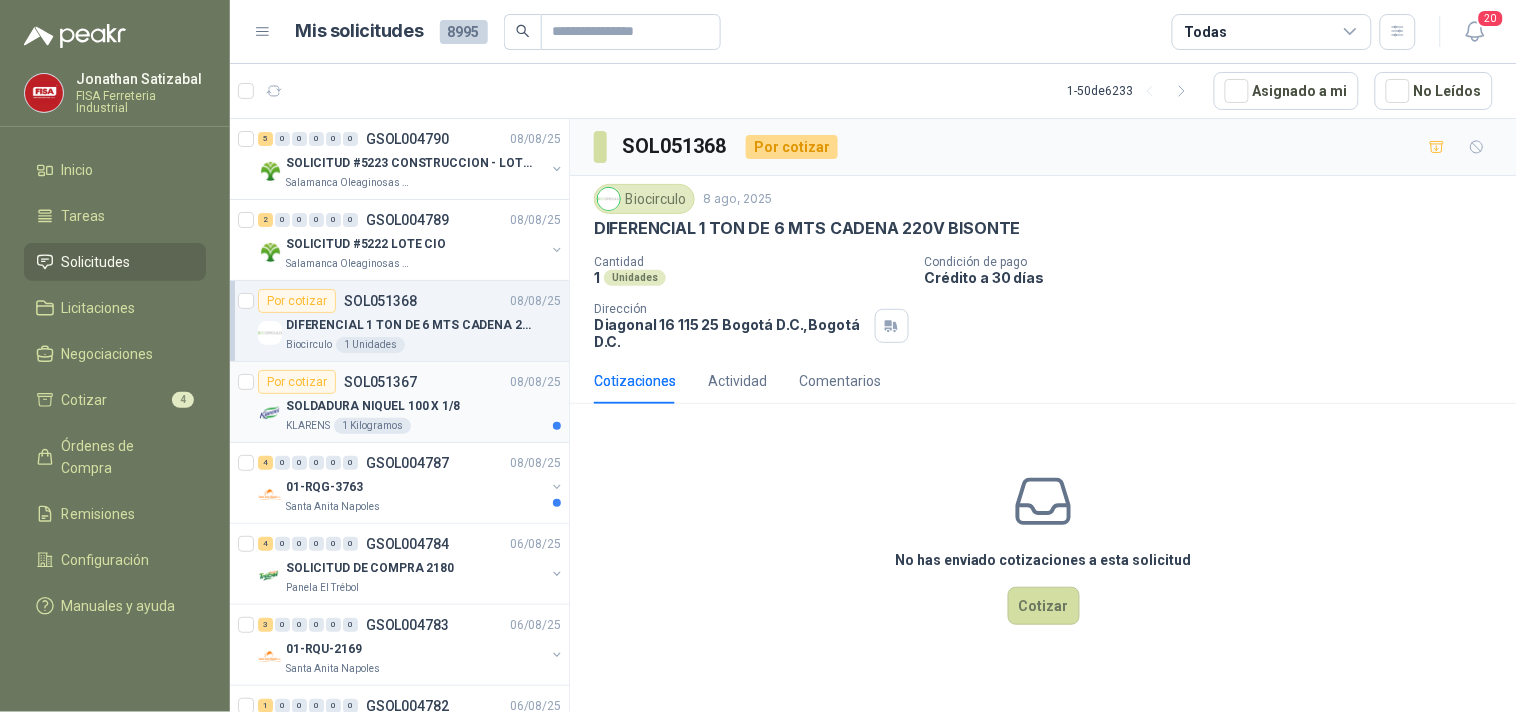 click on "Por cotizar SOL051367" at bounding box center [337, 382] 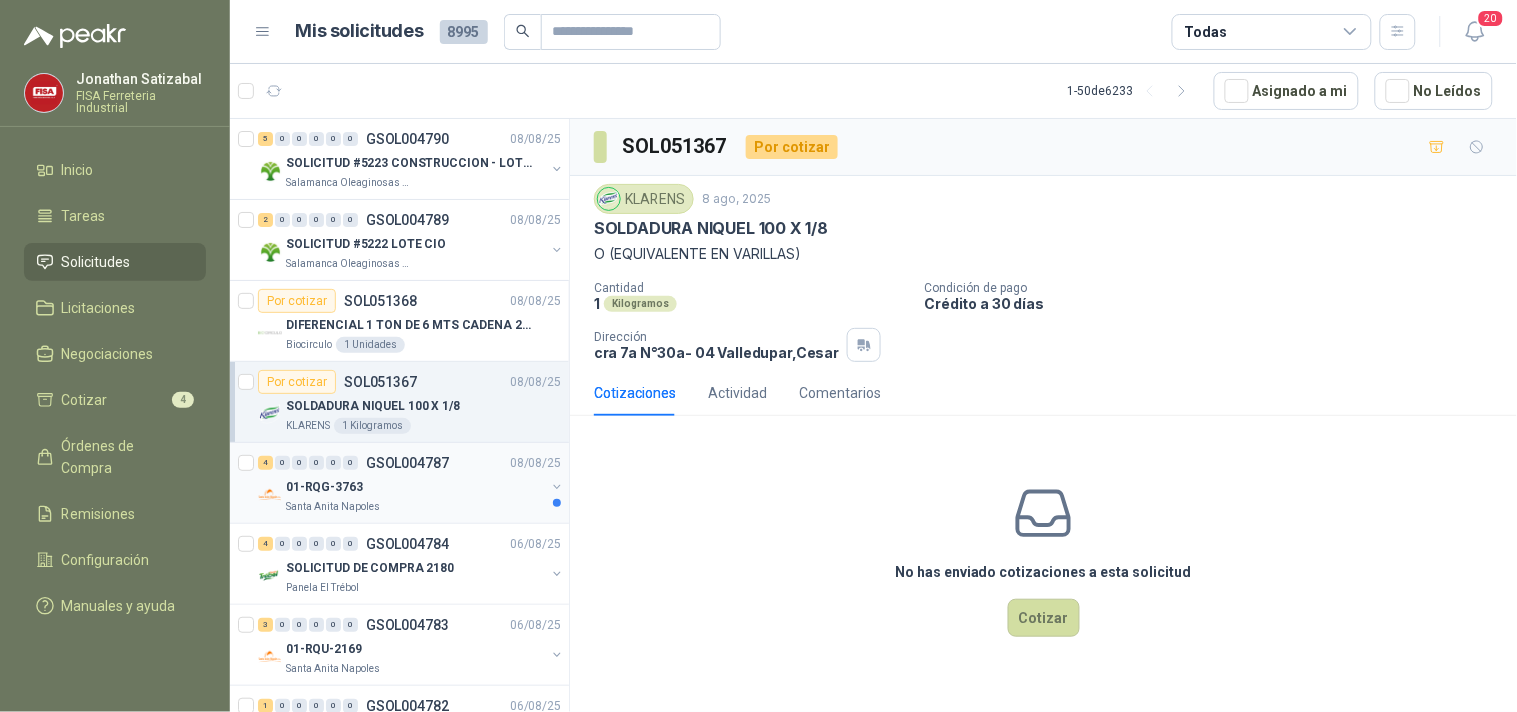 click on "01-RQG-3763" at bounding box center (415, 487) 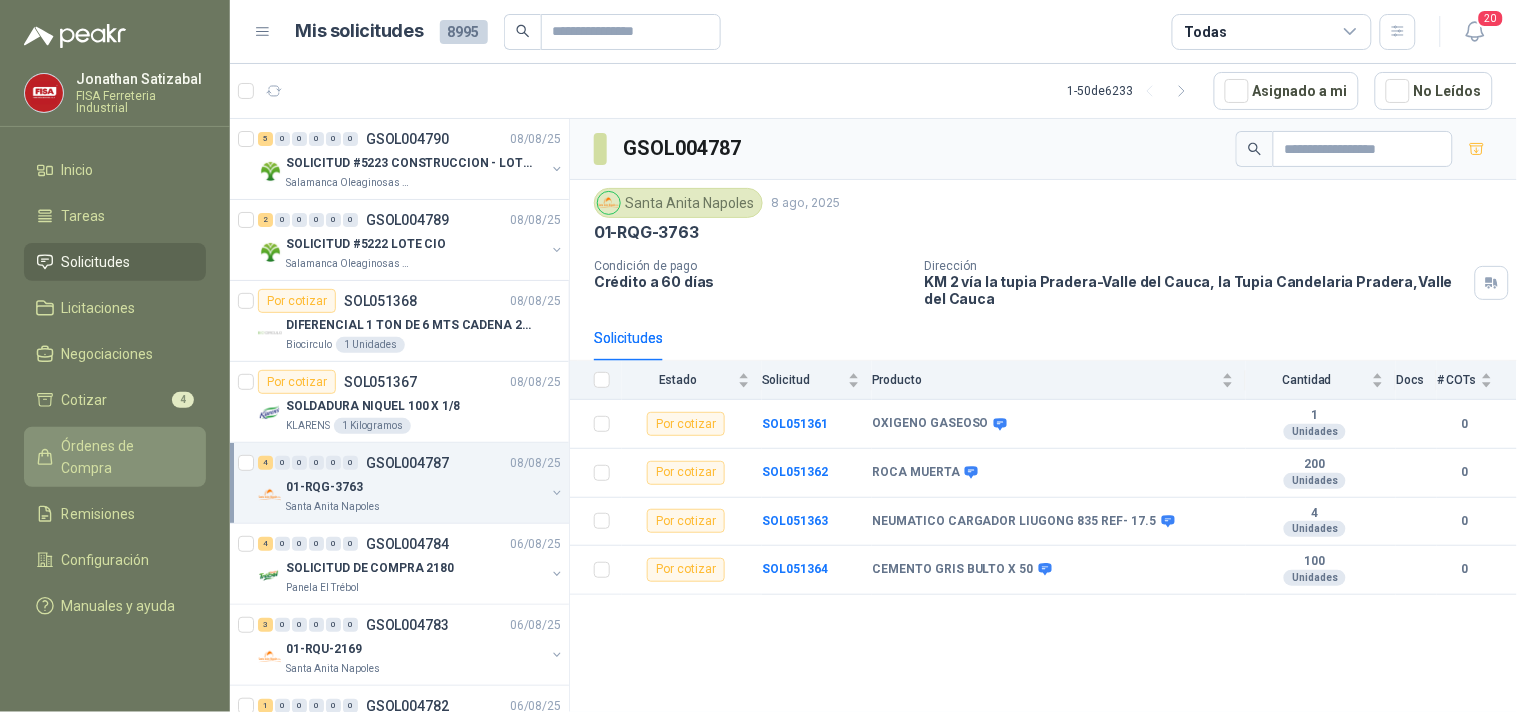 click on "Órdenes de Compra" at bounding box center [124, 457] 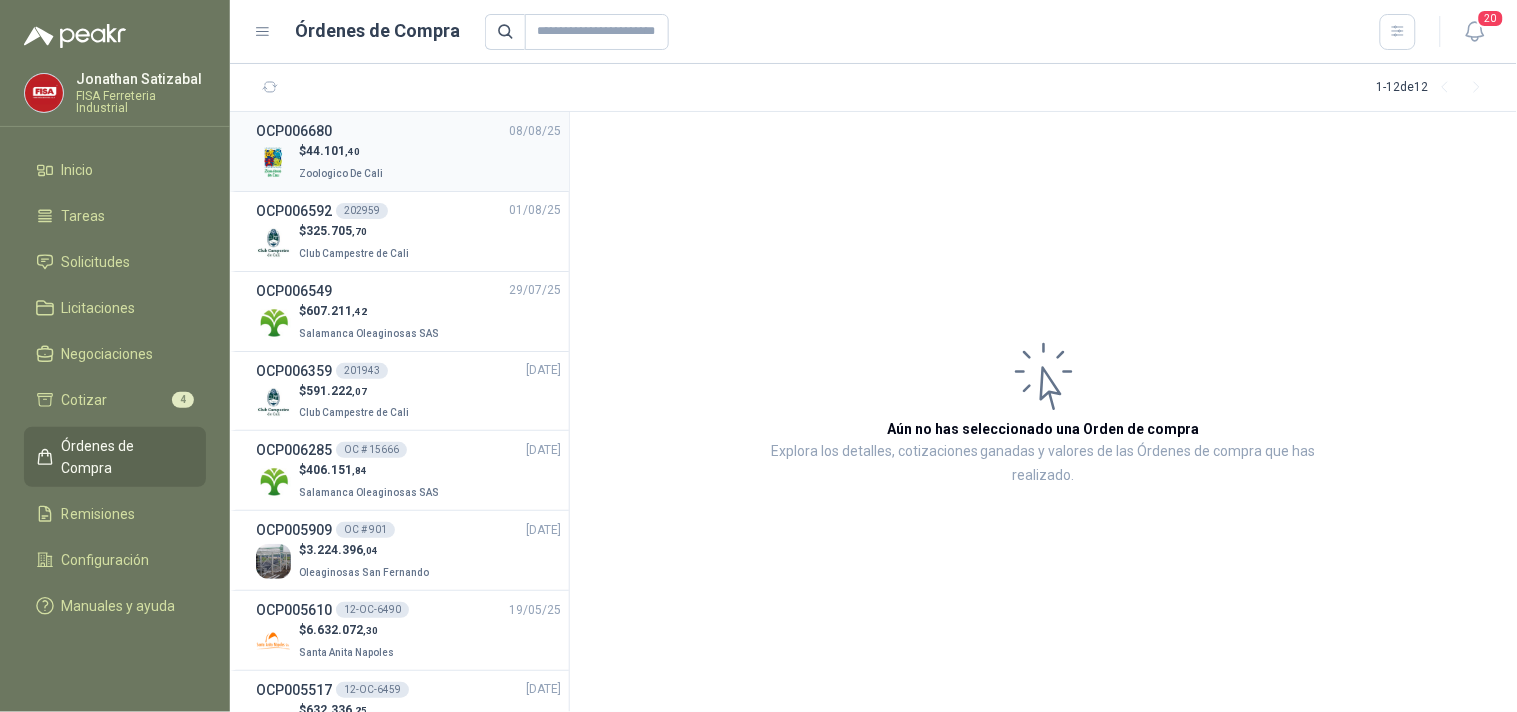 click on "OCP006680 [DATE]" at bounding box center [408, 131] 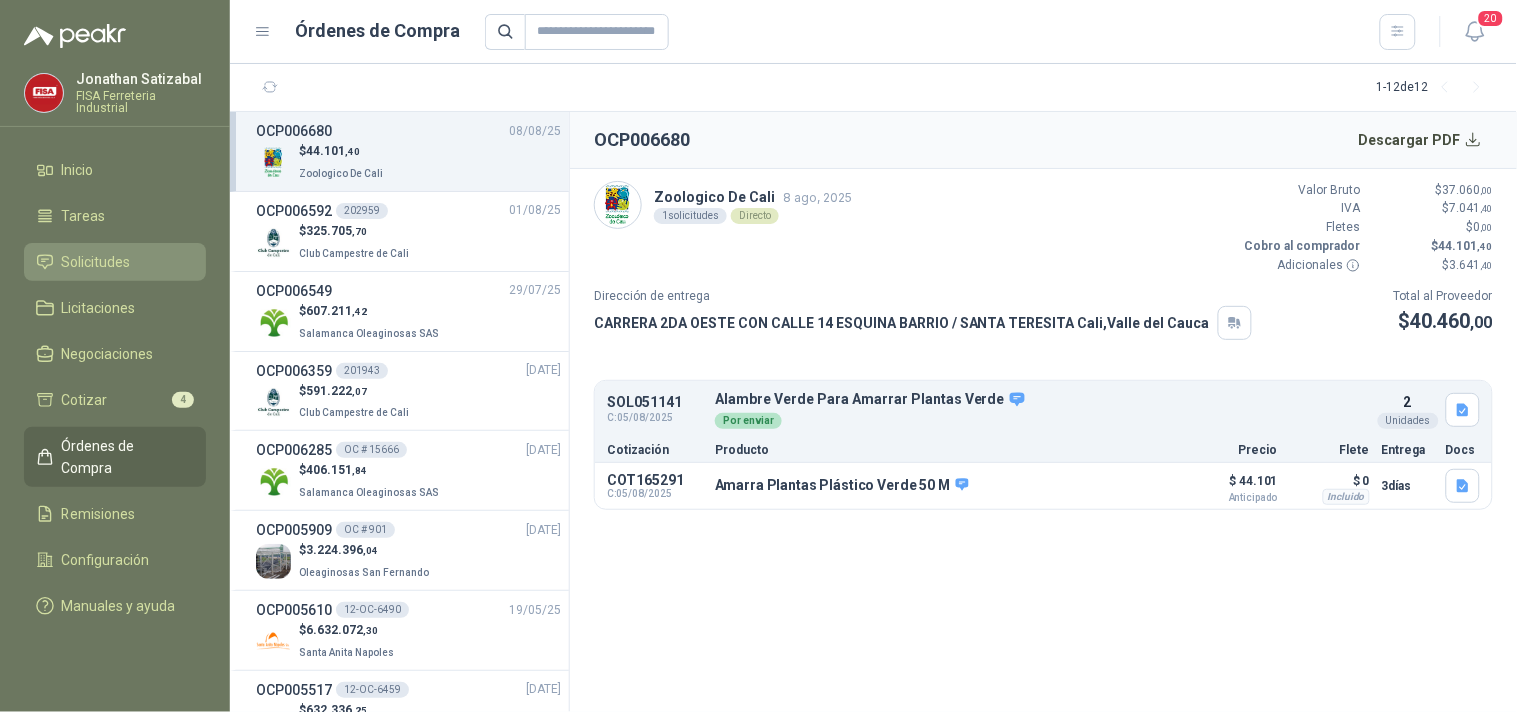 click on "Solicitudes" at bounding box center [96, 262] 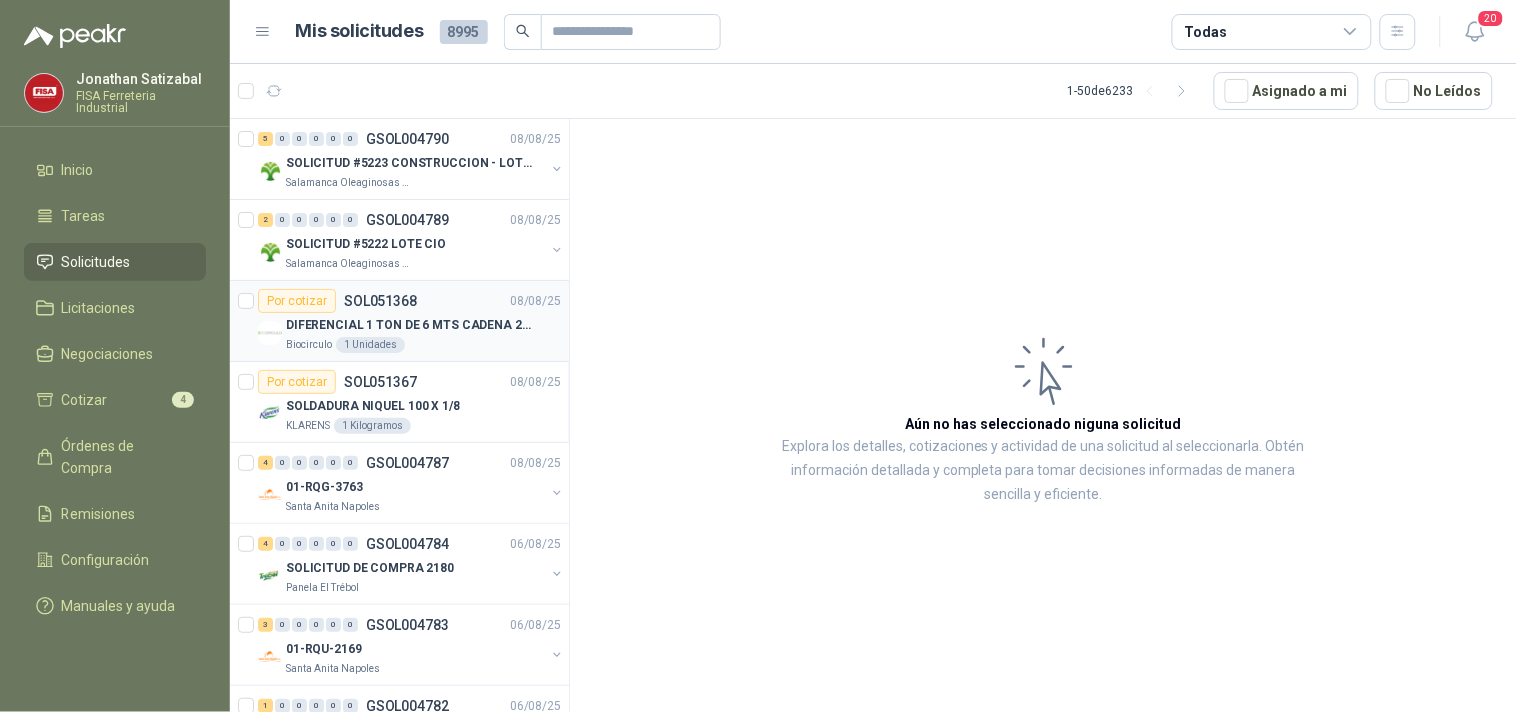 click on "DIFERENCIAL 1 TON DE 6 MTS  CADENA 220V BISONTE" at bounding box center [410, 325] 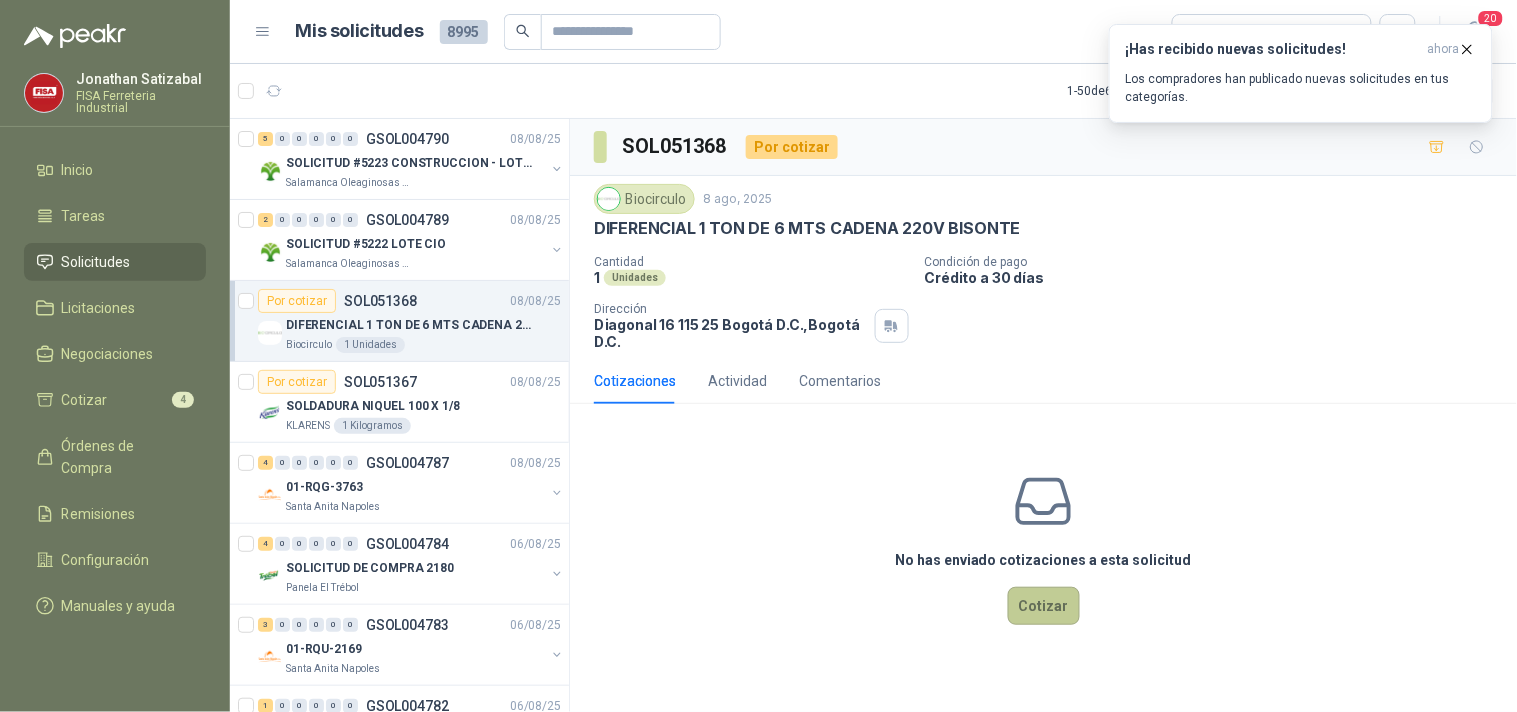 click on "Cotizar" at bounding box center (1044, 606) 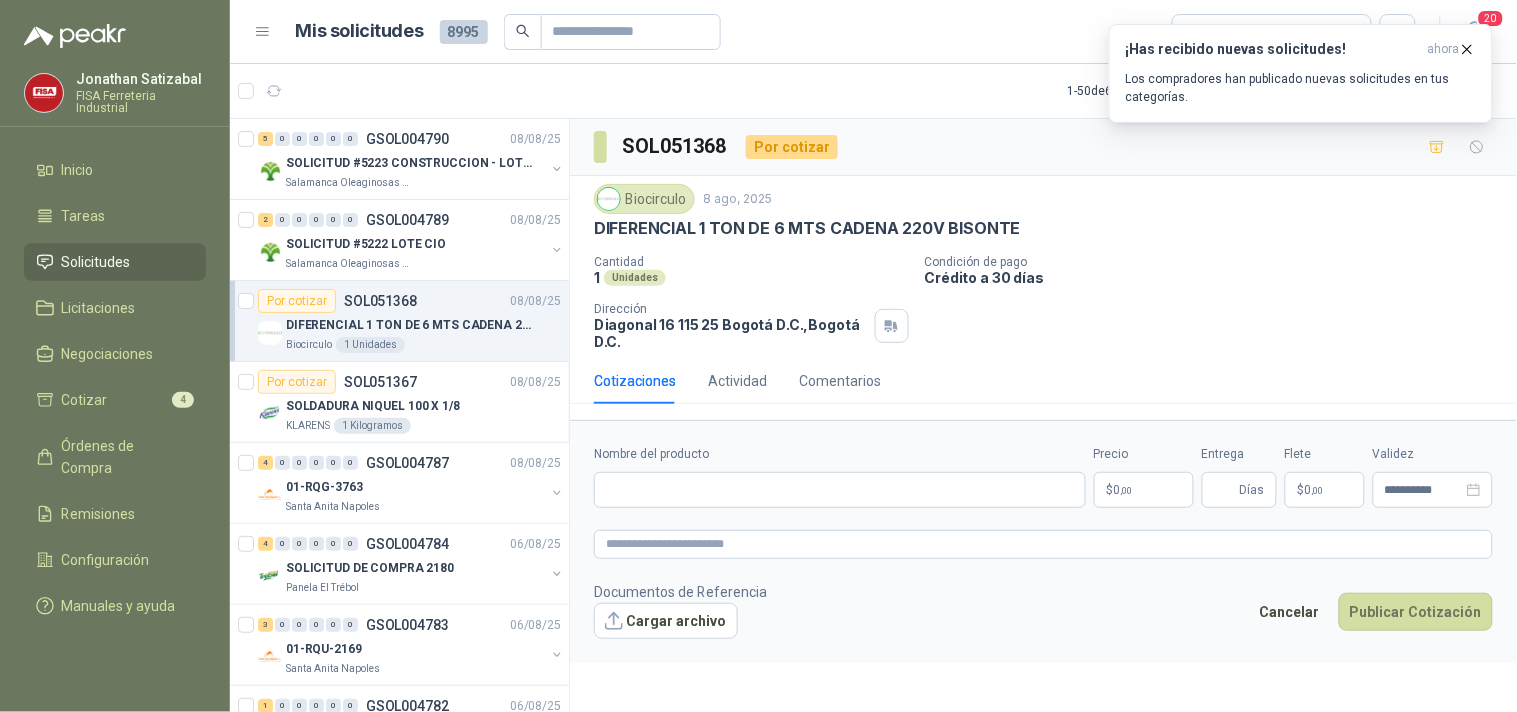 type 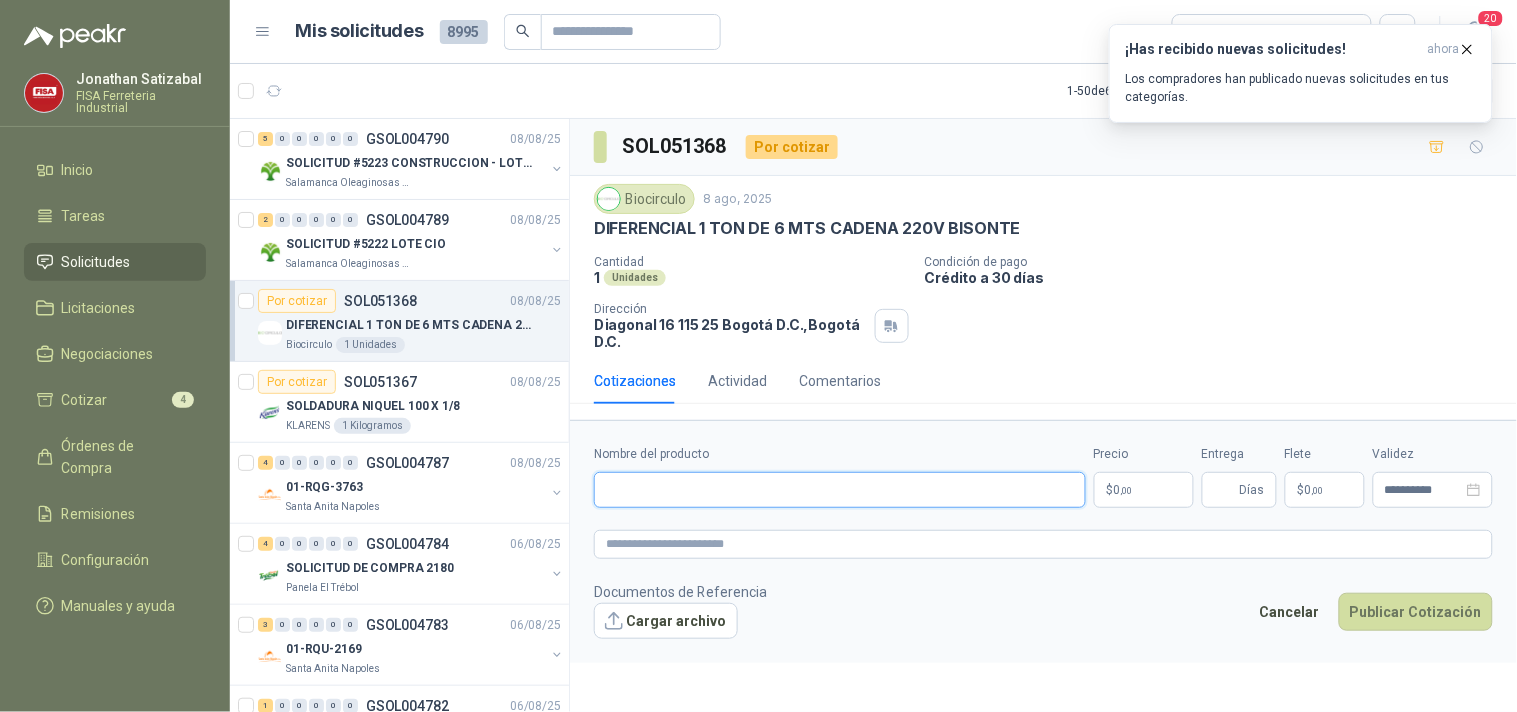 click on "Nombre del producto" at bounding box center [840, 490] 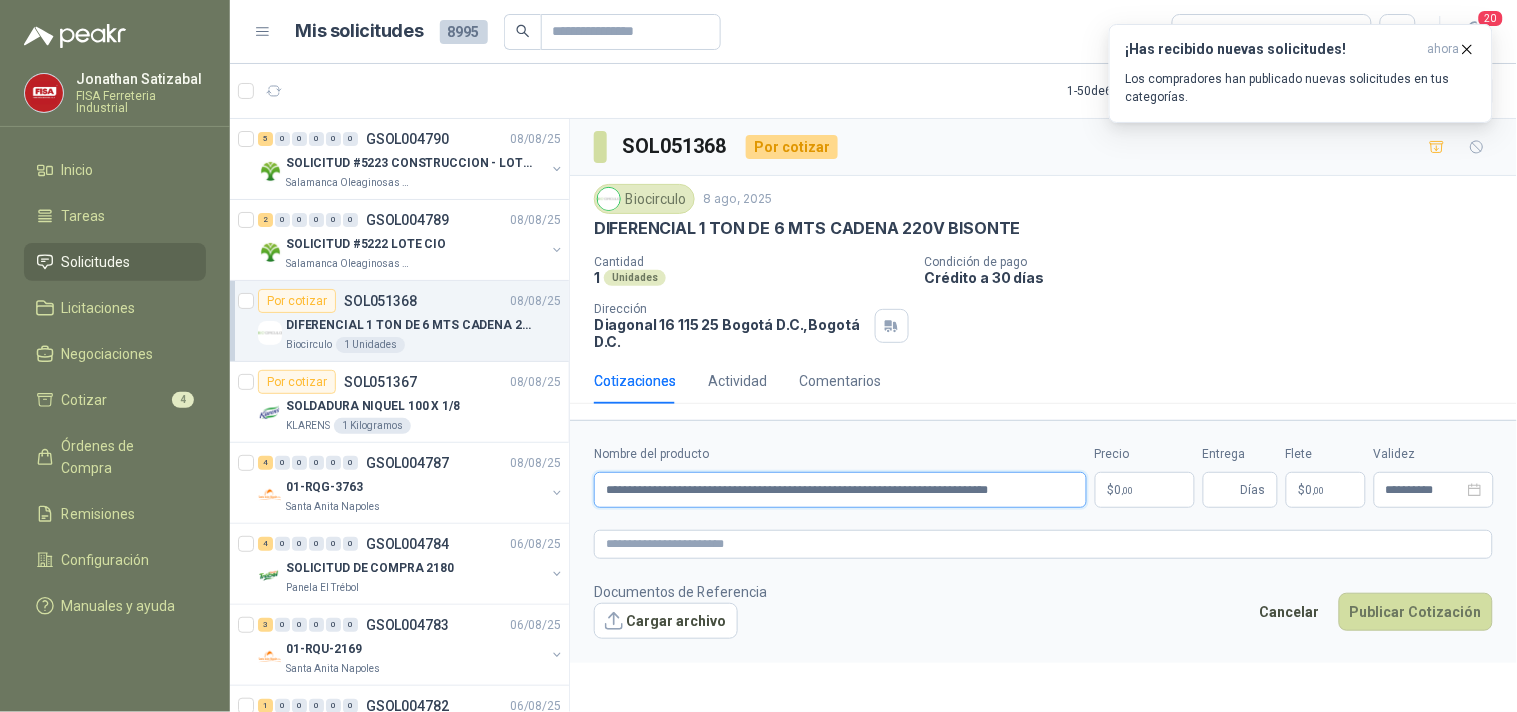 scroll, scrollTop: 0, scrollLeft: 30, axis: horizontal 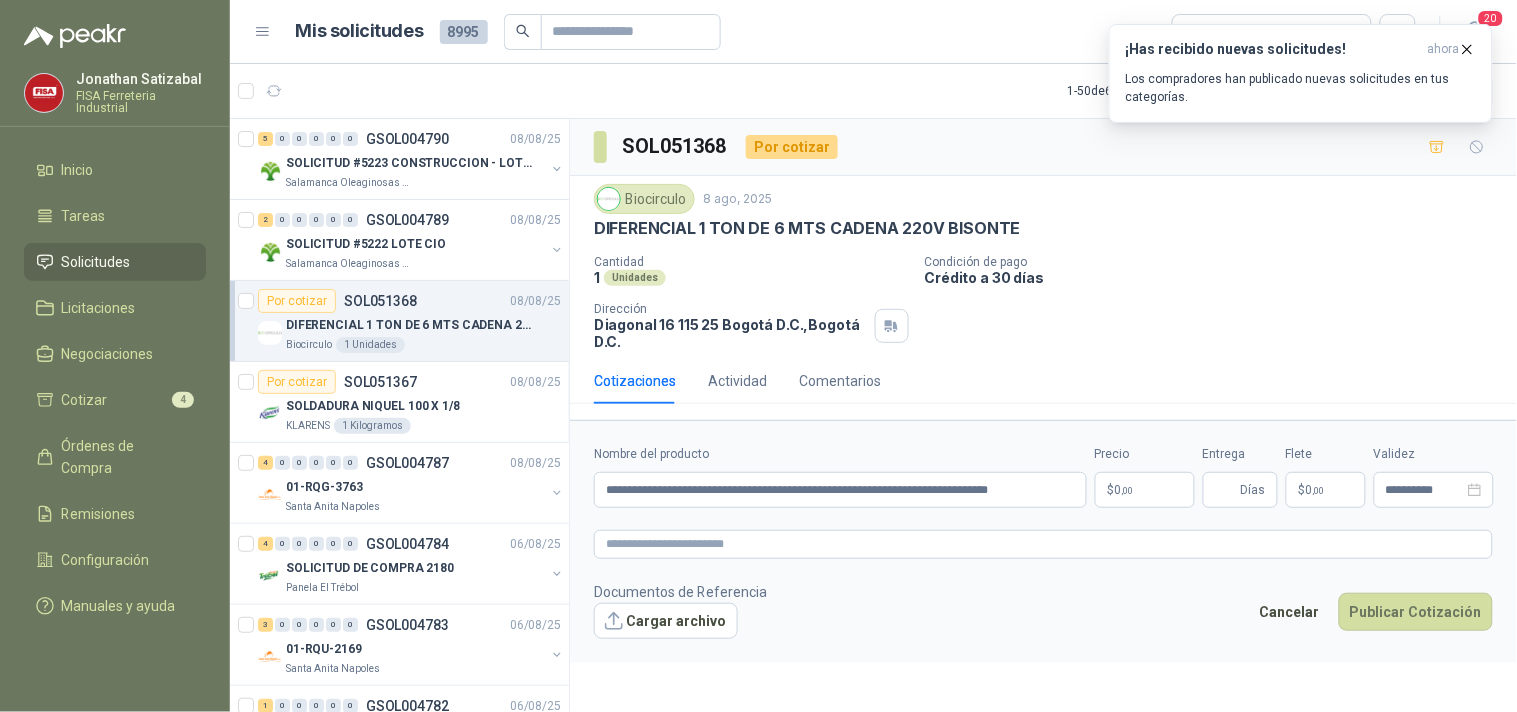 click on "[FIRST]    [LAST] FISA Ferreteria Industrial    Inicio   Tareas   Solicitudes   Licitaciones   Negociaciones   Cotizar 4   Órdenes de Compra   Remisiones   Configuración   Manuales y ayuda Mis solicitudes 8995 Todas 20 1 - 50  de  6233 Asignado a mi No Leídos 5   0   0   0   0   0   GSOL004790 [DATE]   SOLICITUD #5223  CONSTRUCCION - LOTE CIO [ORGANIZATION]   2   0   0   0   0   0   GSOL004789 [DATE]   SOLICITUD #5222 LOTE CIO  [ORGANIZATION]   Por cotizar SOL051368 [DATE]   DIFERENCIAL 1 TON DE 6 MTS  CADENA 220V BISONTE Biocirculo  1   Unidades Por cotizar SOL051367 [DATE]   SOLDADURA NIQUEL 100 X 1/8  KLARENS 1   Kilogramos 4   0   0   0   0   0   GSOL004787 [DATE]   01-RQG-3763 [NEIGHBORHOOD] [CITY]   4   0   0   0   0   0   GSOL004784 [DATE]   SOLICITUD DE COMPRA 2180 Panela El Trébol   3   0   0   0   0   0   GSOL004783 [DATE]   01-RQU-2169 [NEIGHBORHOOD] [CITY]   1   0   0   0   0   0   GSOL004782 [DATE]   01-RQU-2168 [NEIGHBORHOOD] [CITY]   1   0   0   0   0   0" at bounding box center [758, 356] 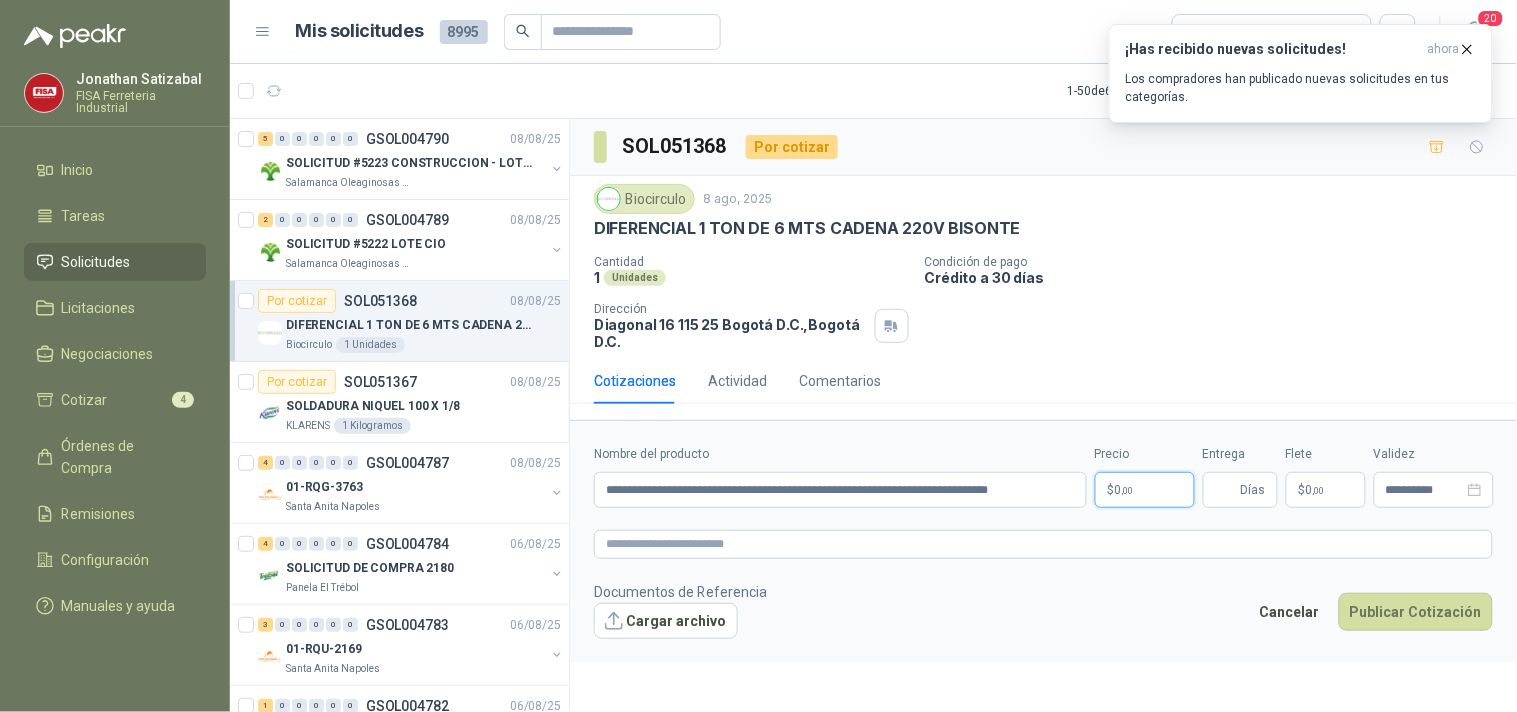 scroll, scrollTop: 0, scrollLeft: 0, axis: both 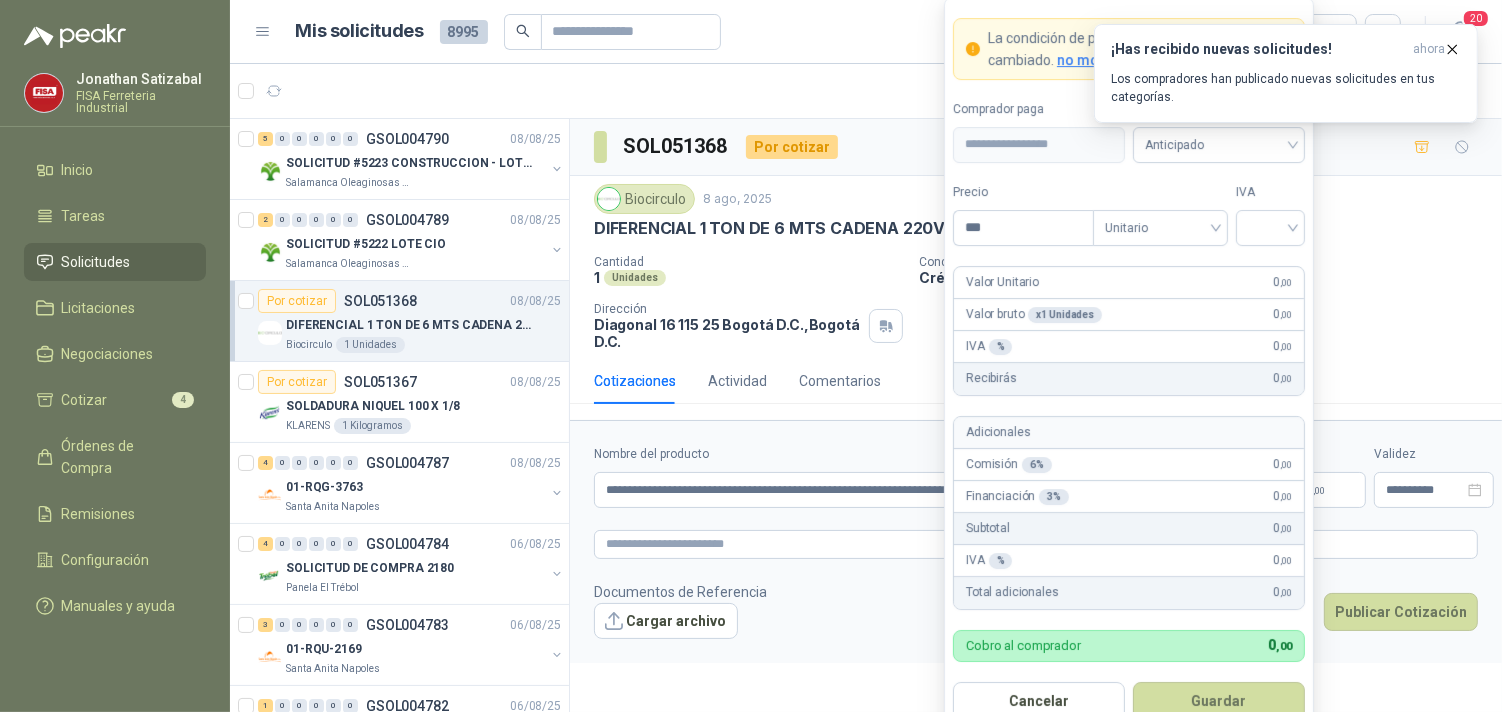 type 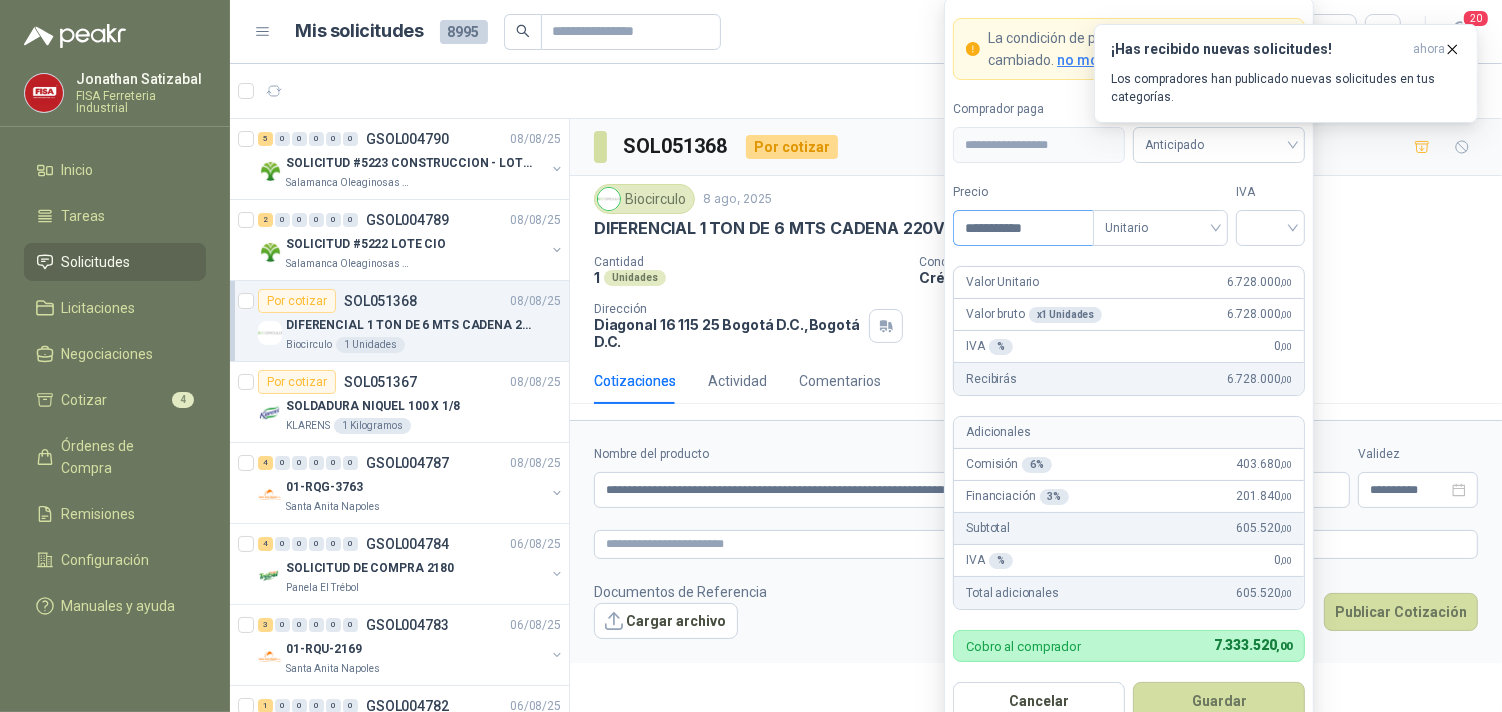type on "**********" 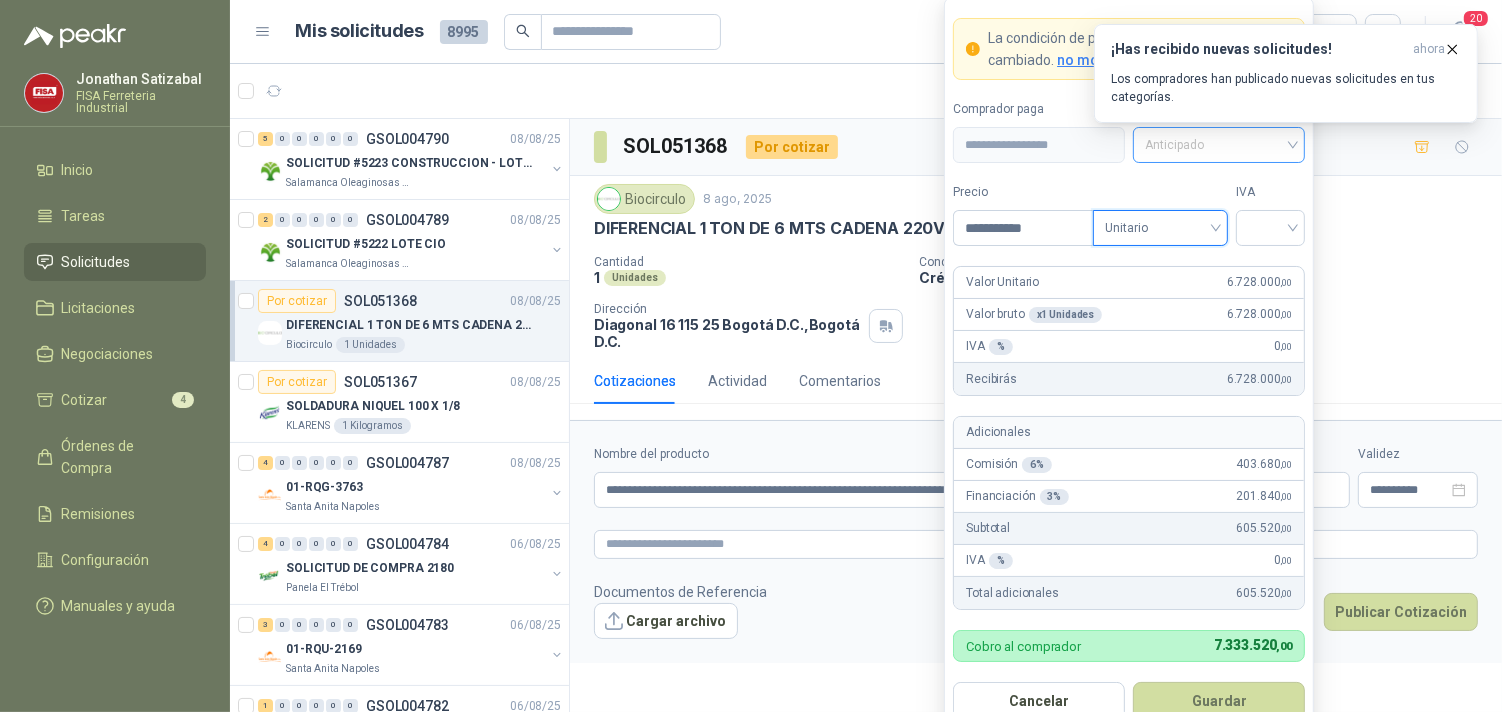 click on "Anticipado" at bounding box center (1219, 145) 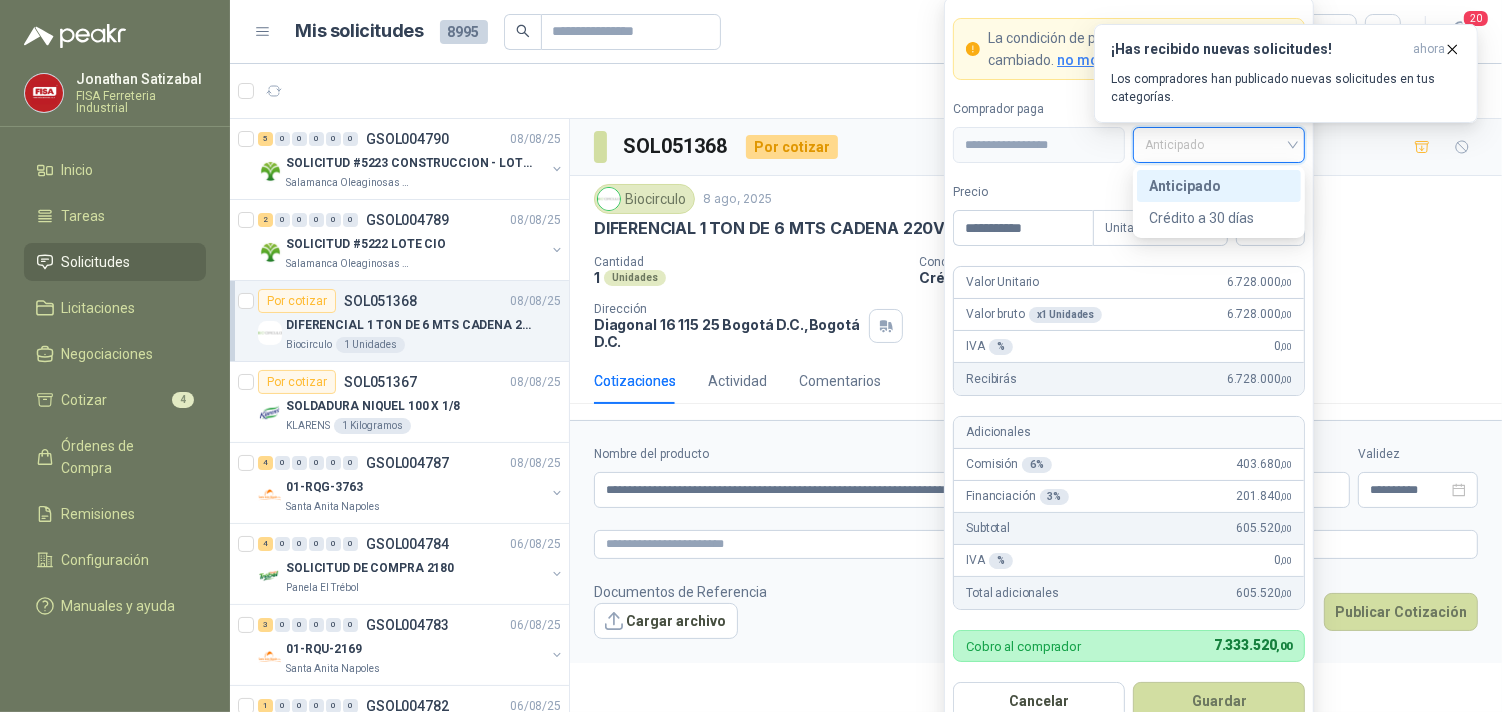 click on "Anticipado" at bounding box center (1219, 186) 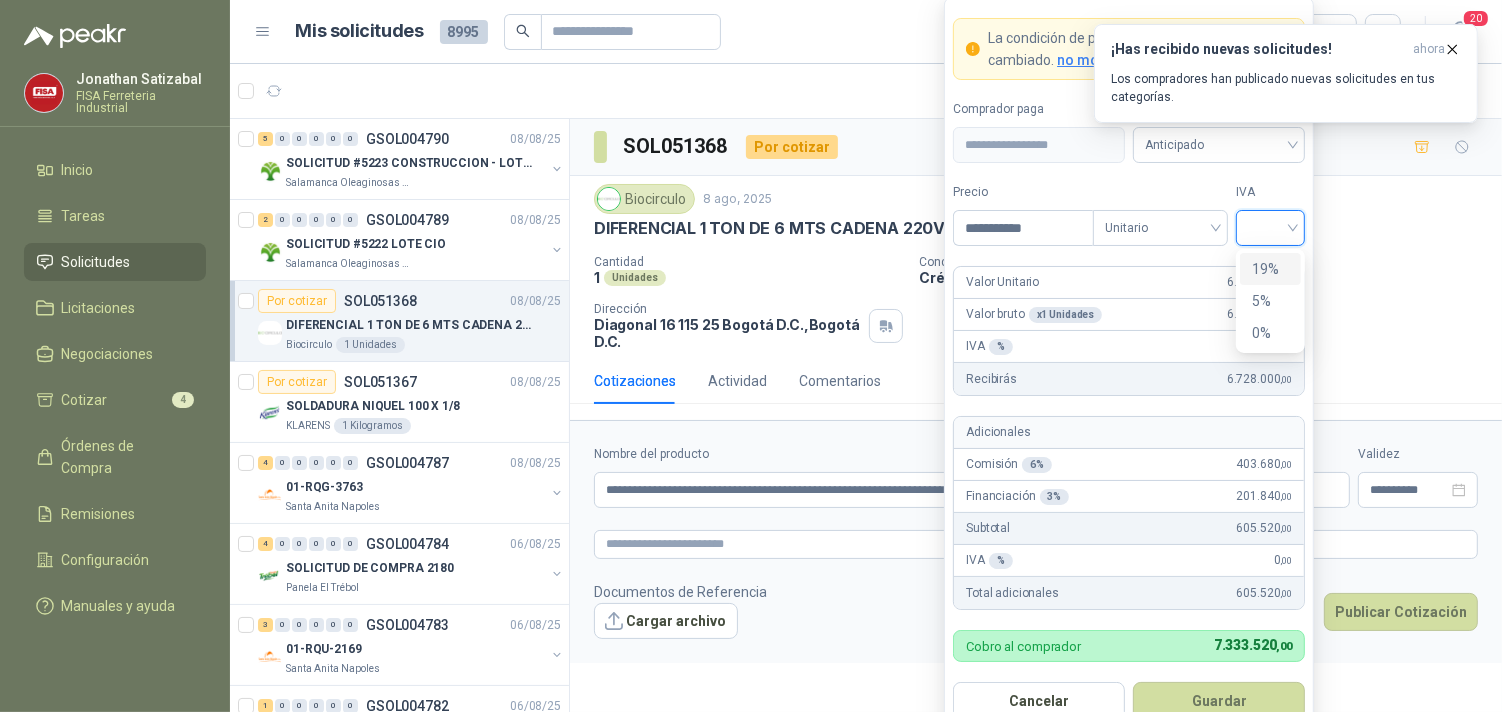click at bounding box center (1270, 226) 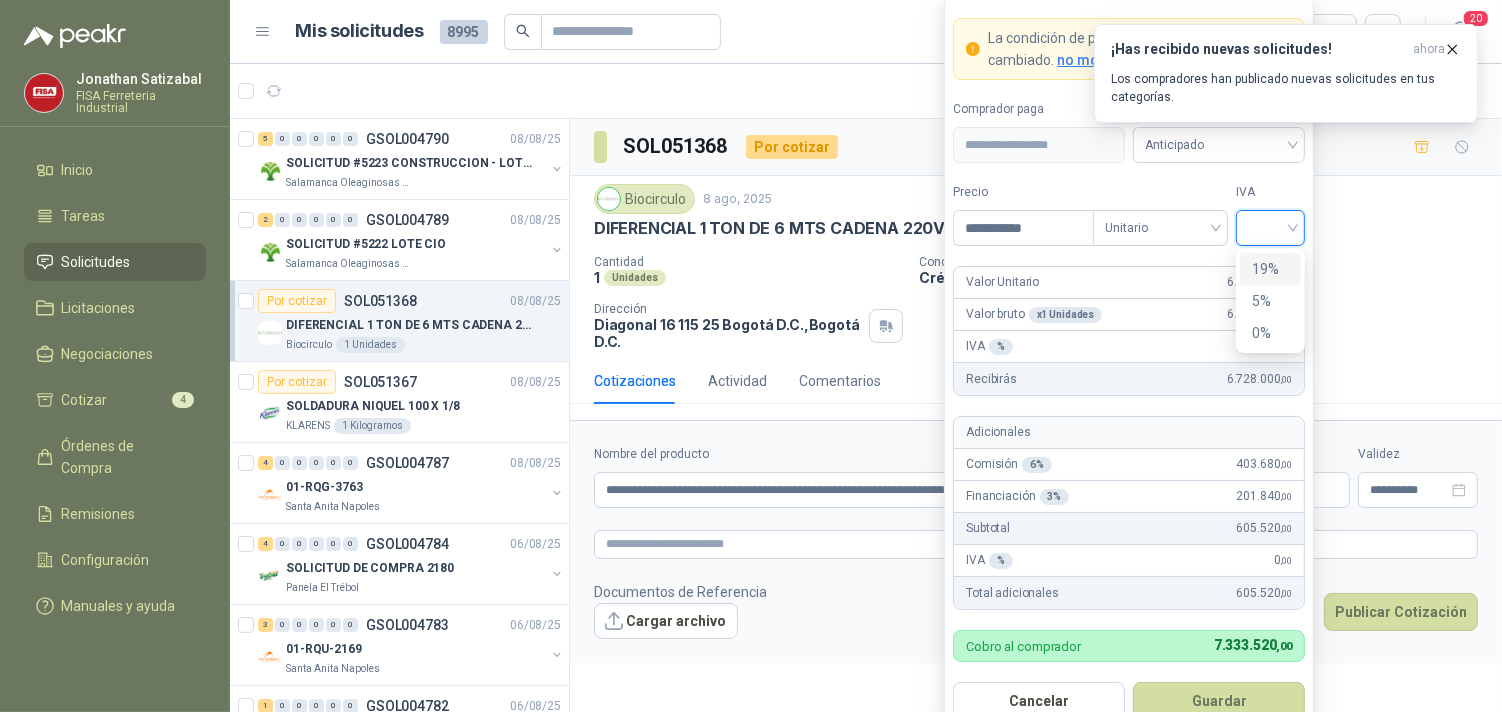 click on "19%" at bounding box center (1270, 269) 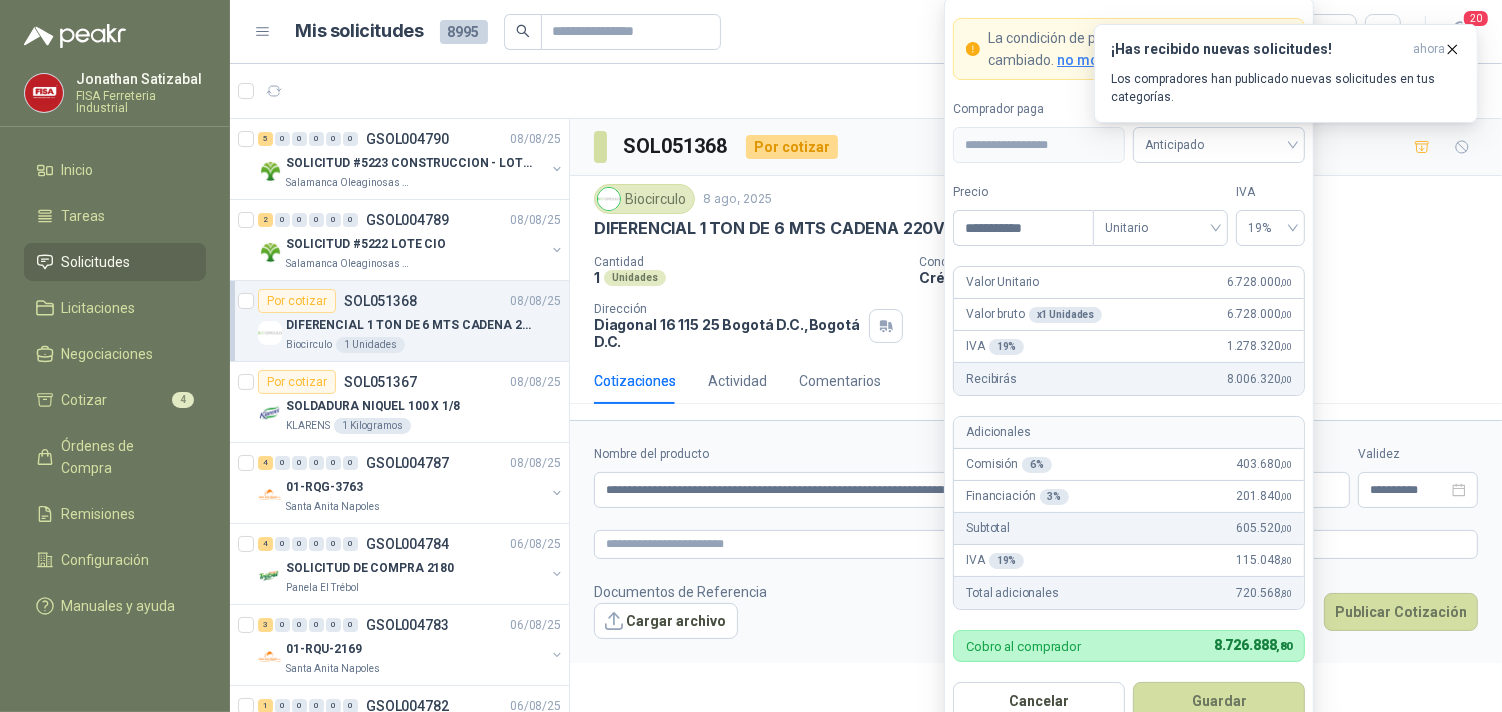 click on "Precio" at bounding box center (1023, 192) 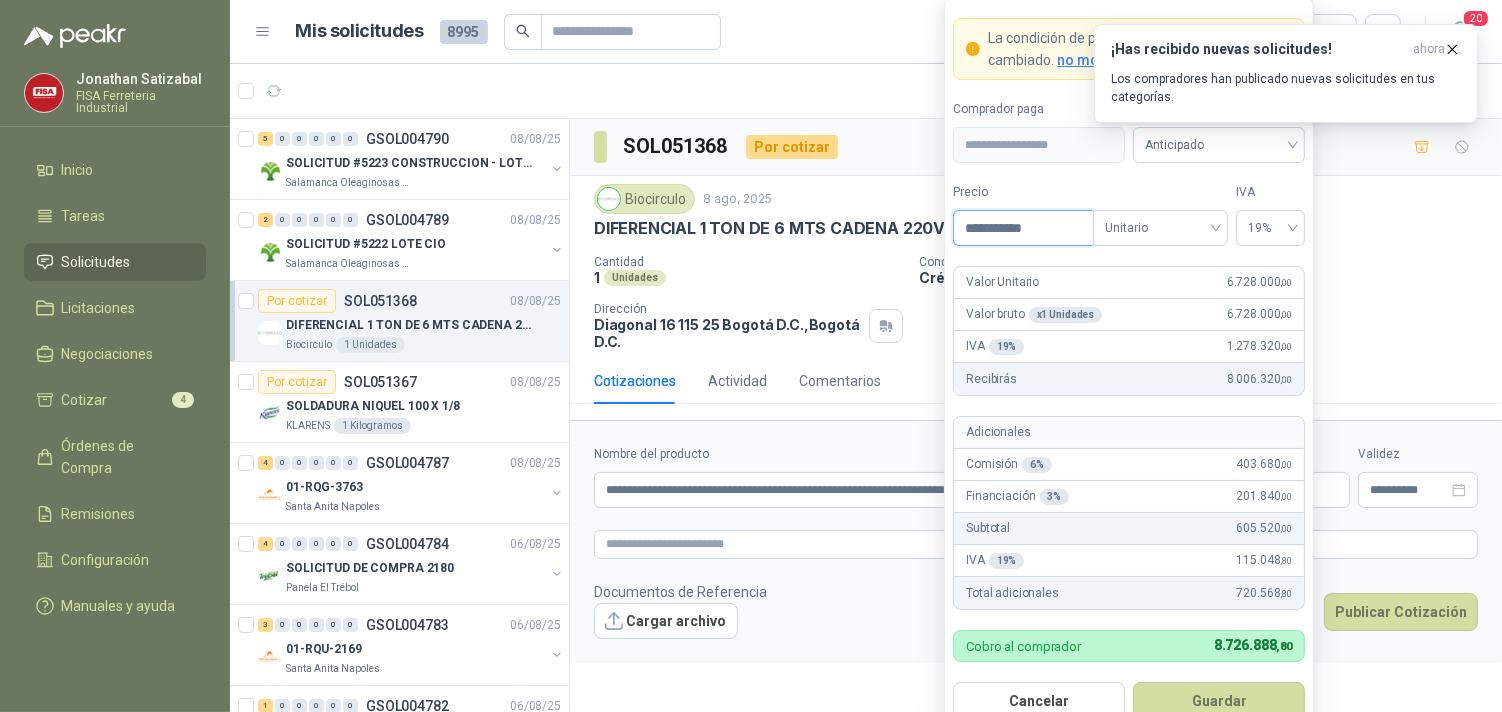 click on "**********" at bounding box center (1023, 228) 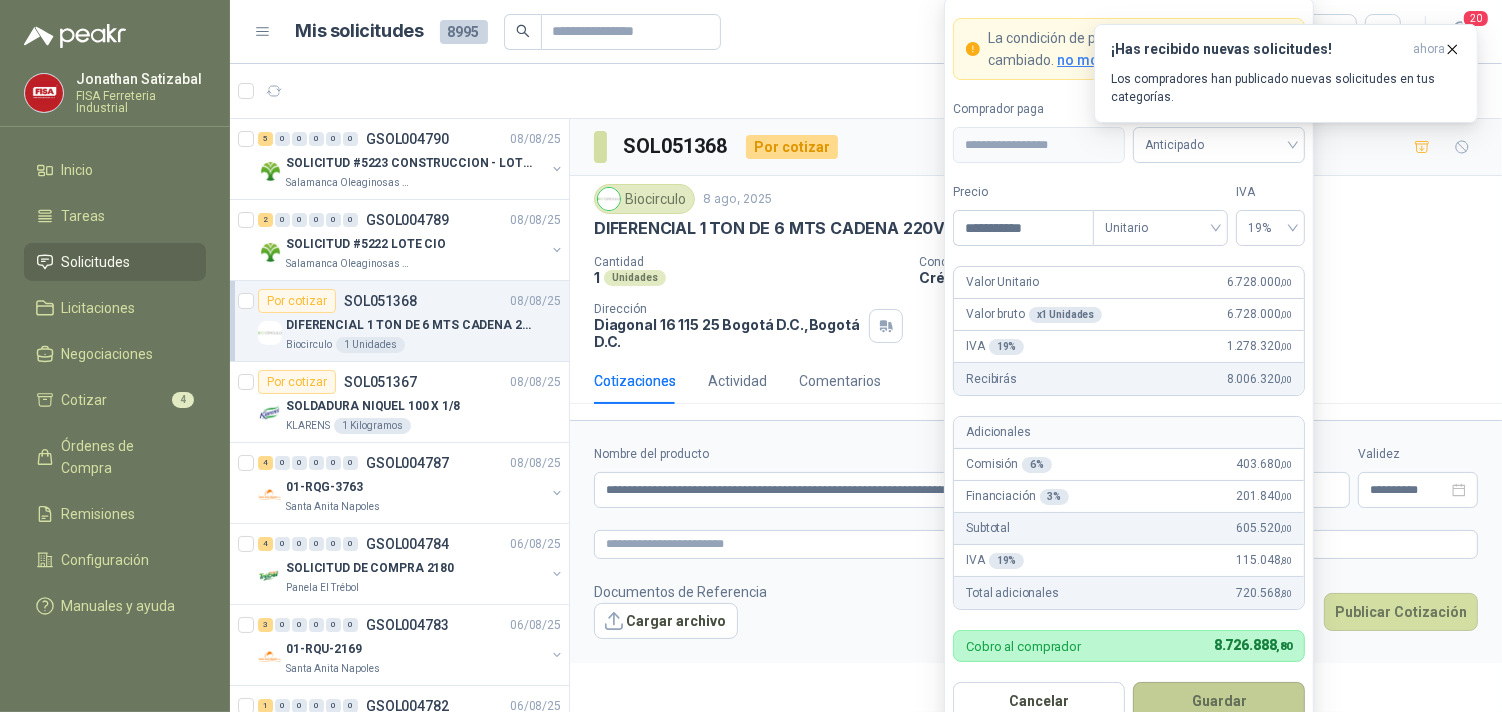 click on "Guardar" at bounding box center (1219, 701) 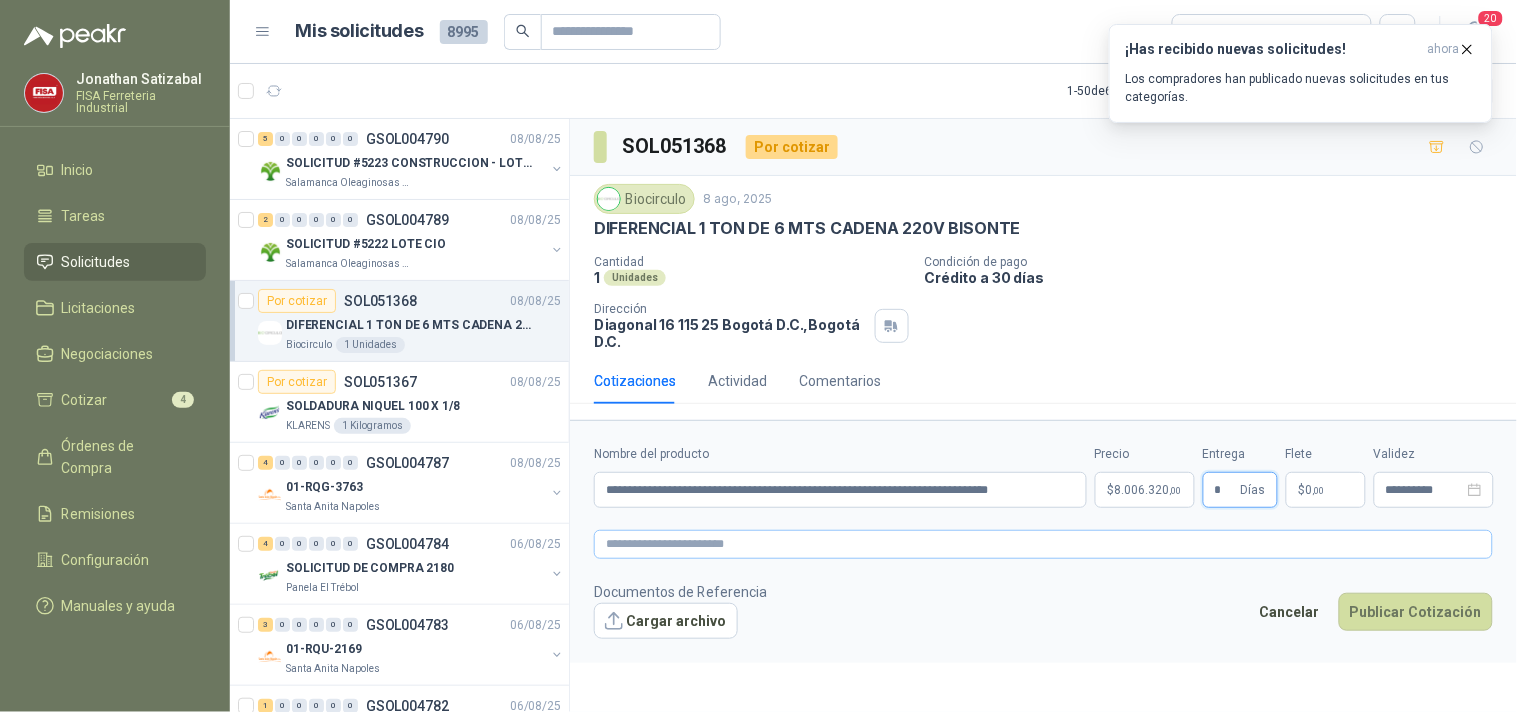 type on "*" 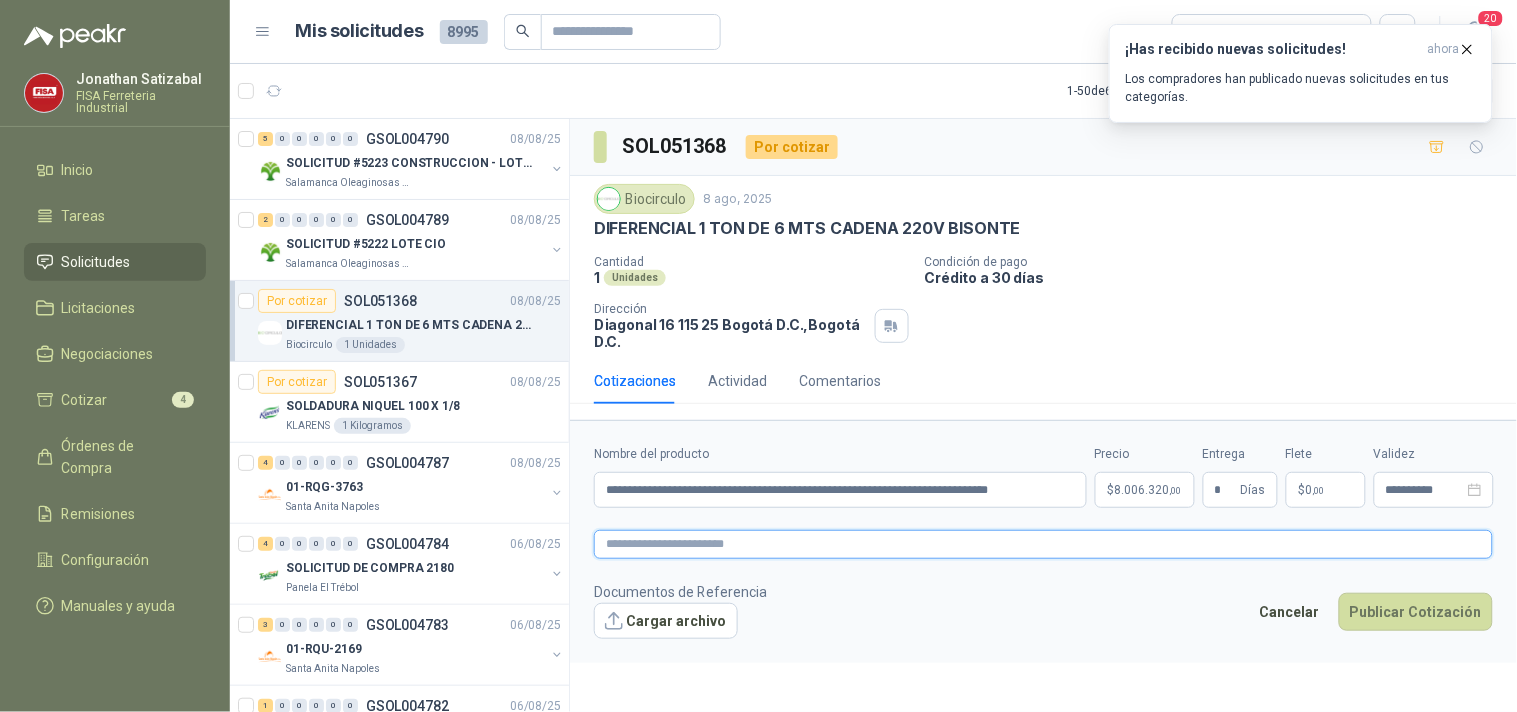 click at bounding box center [1043, 544] 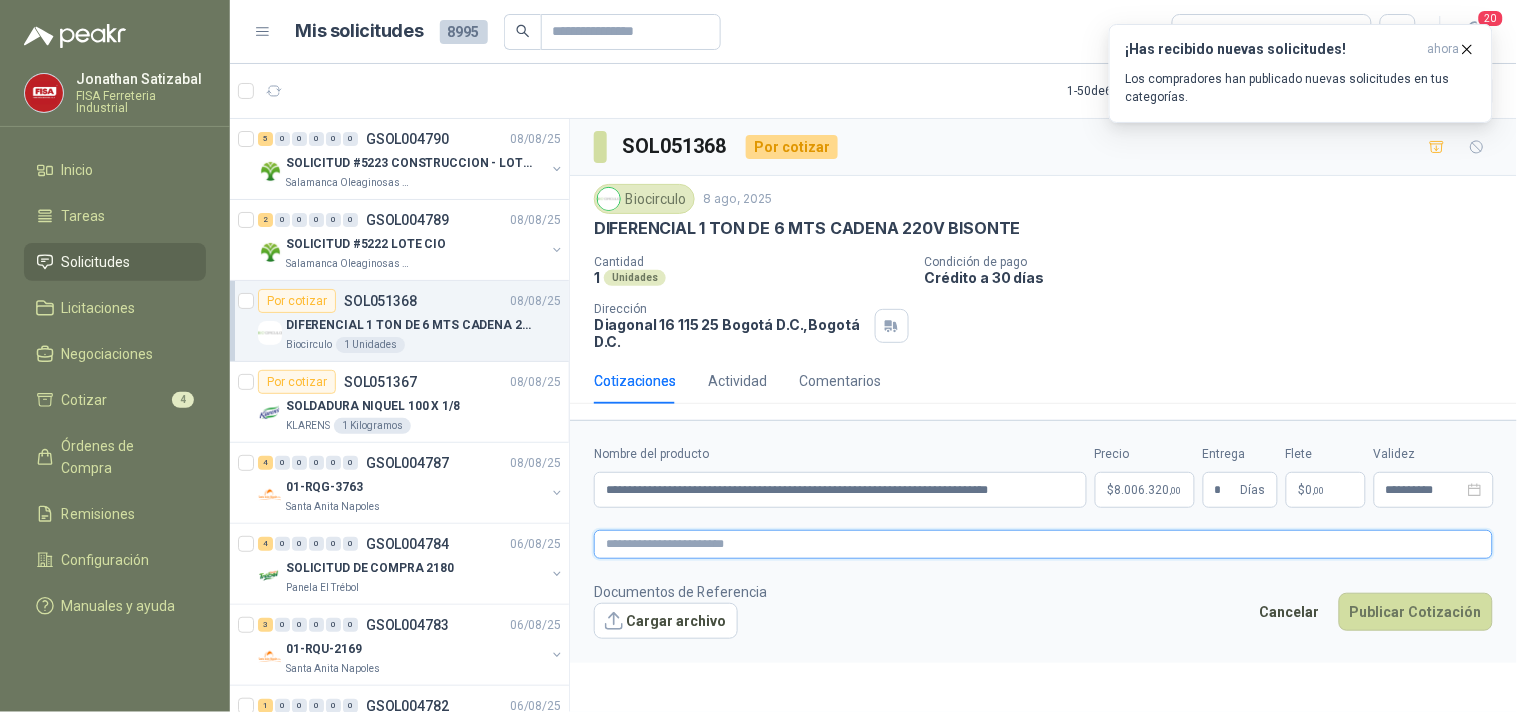 type 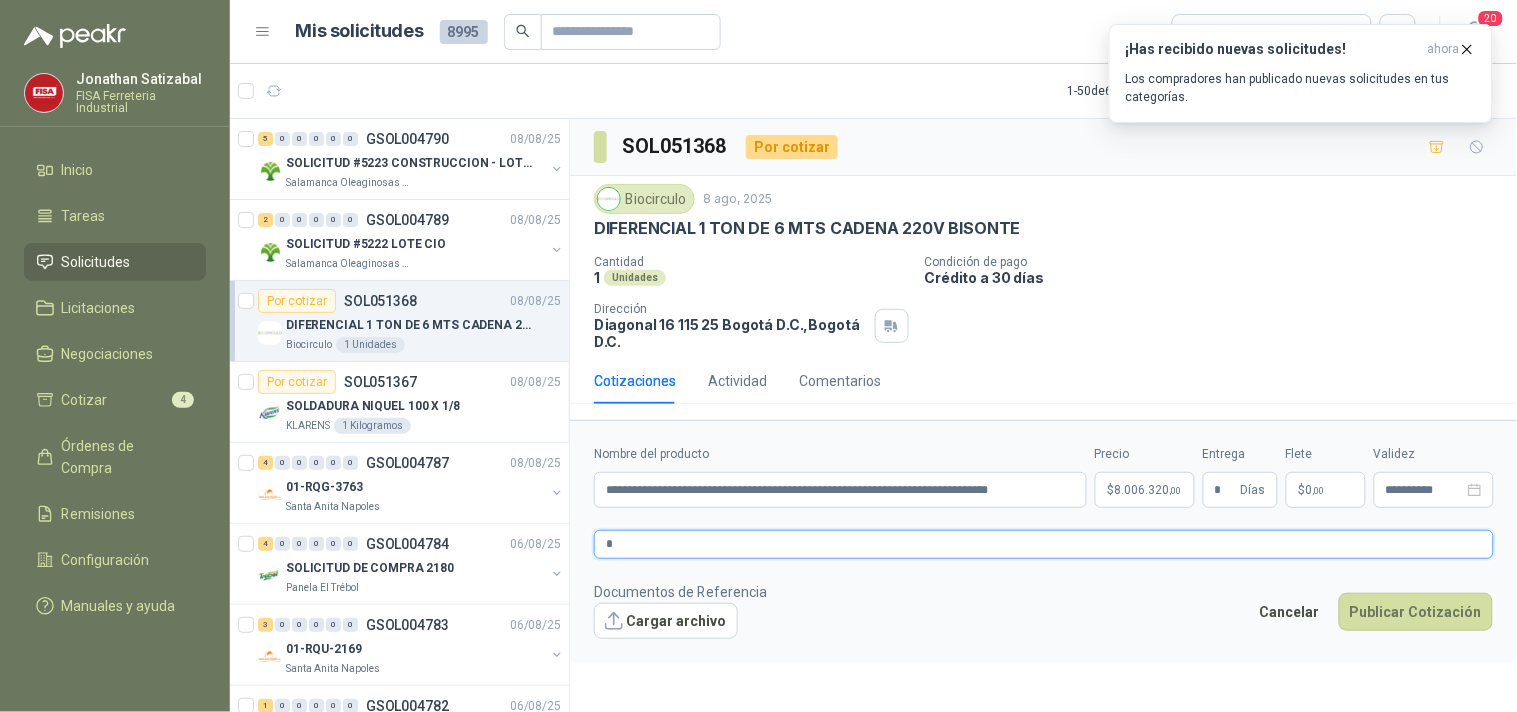 type 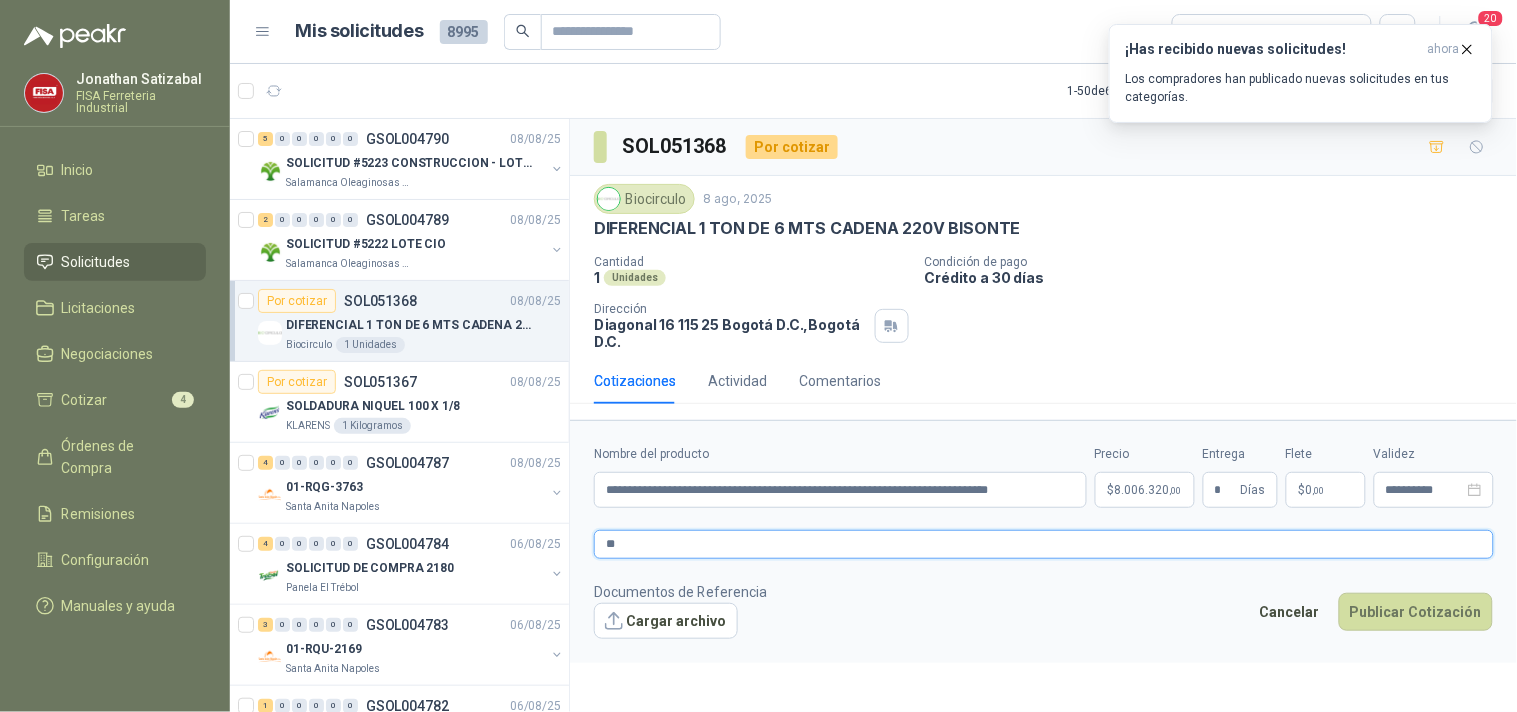 type 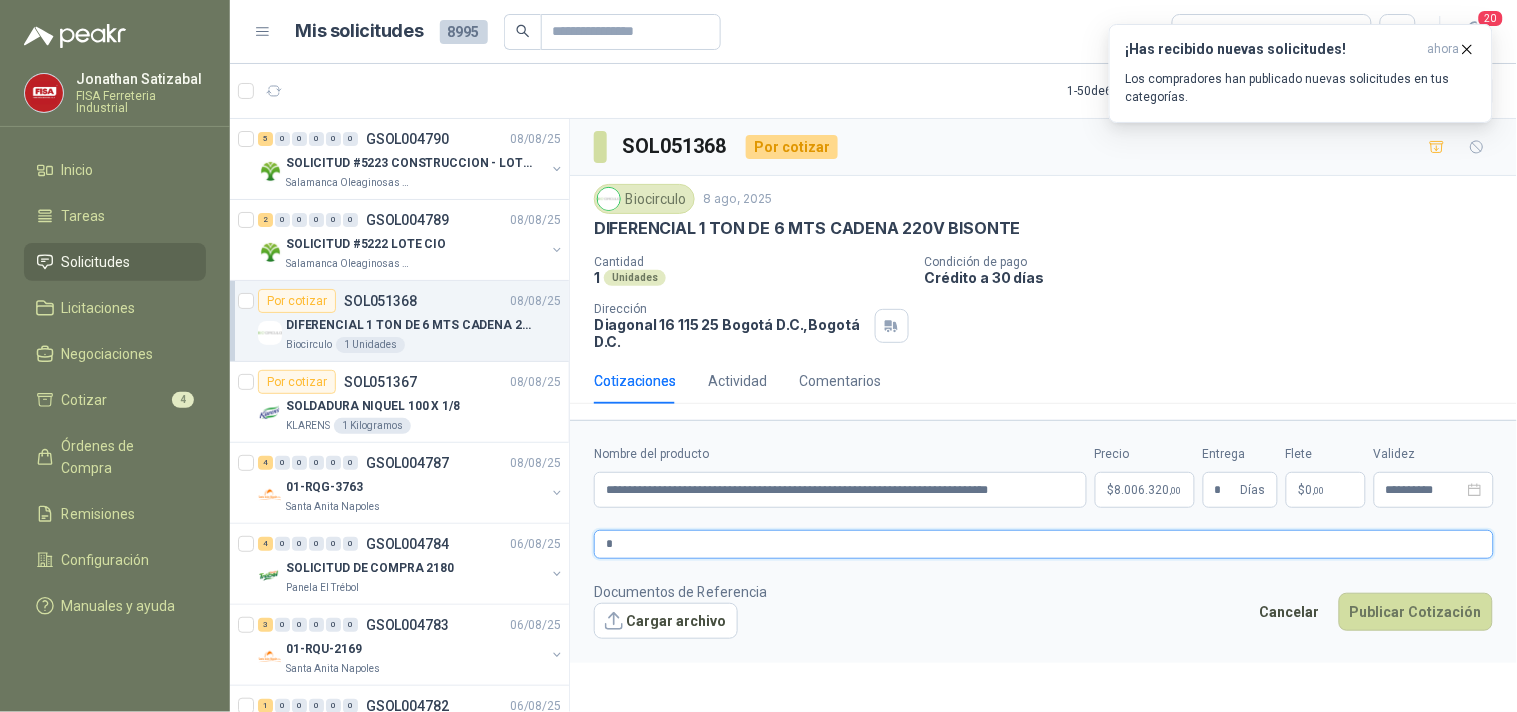type 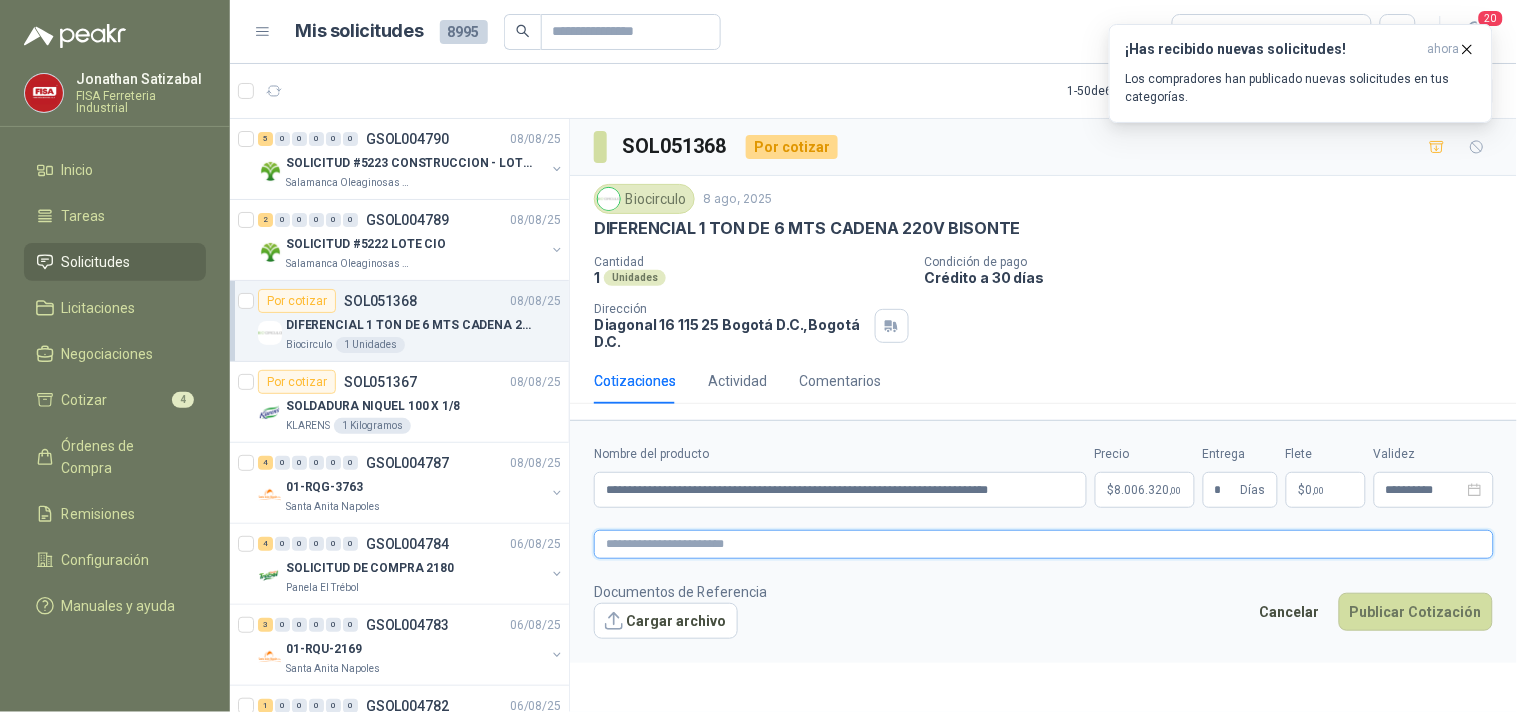 type 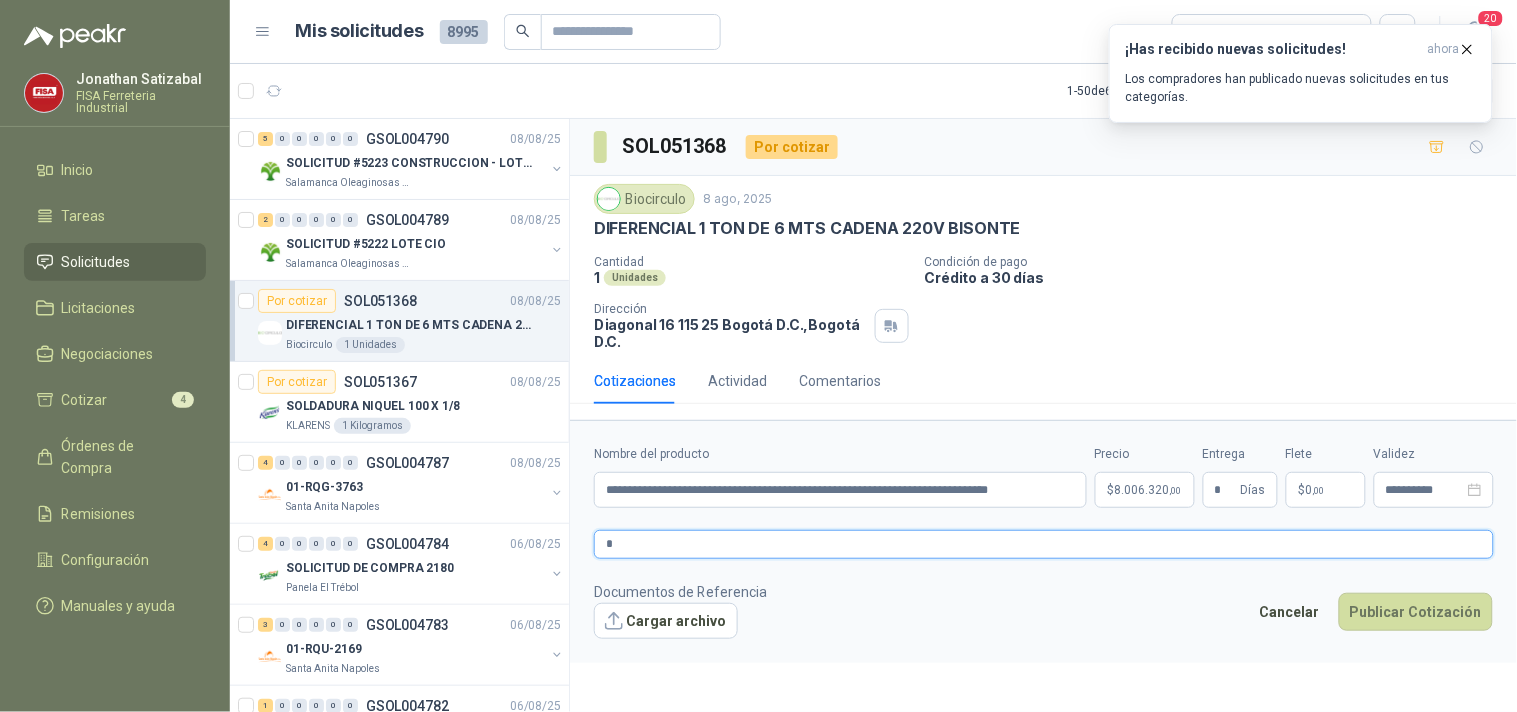 type 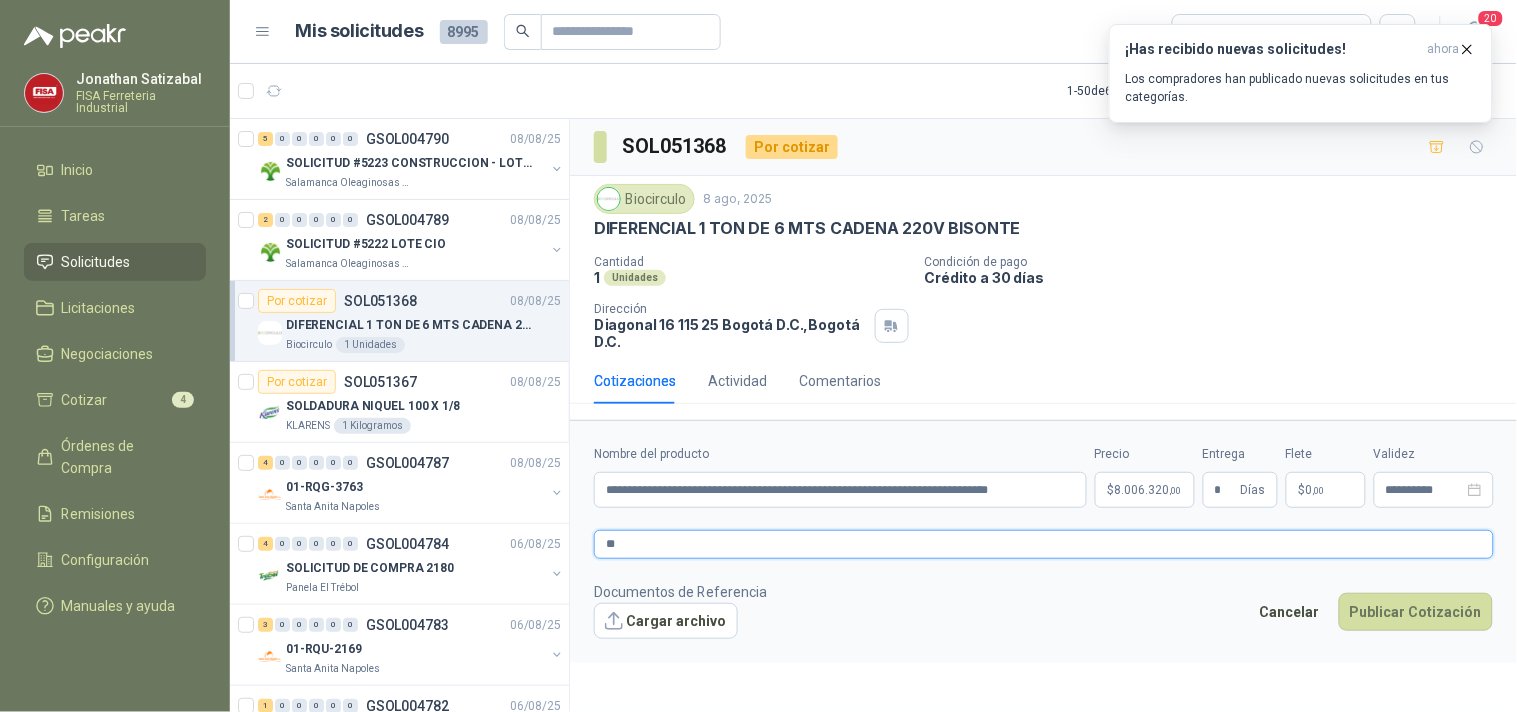 type 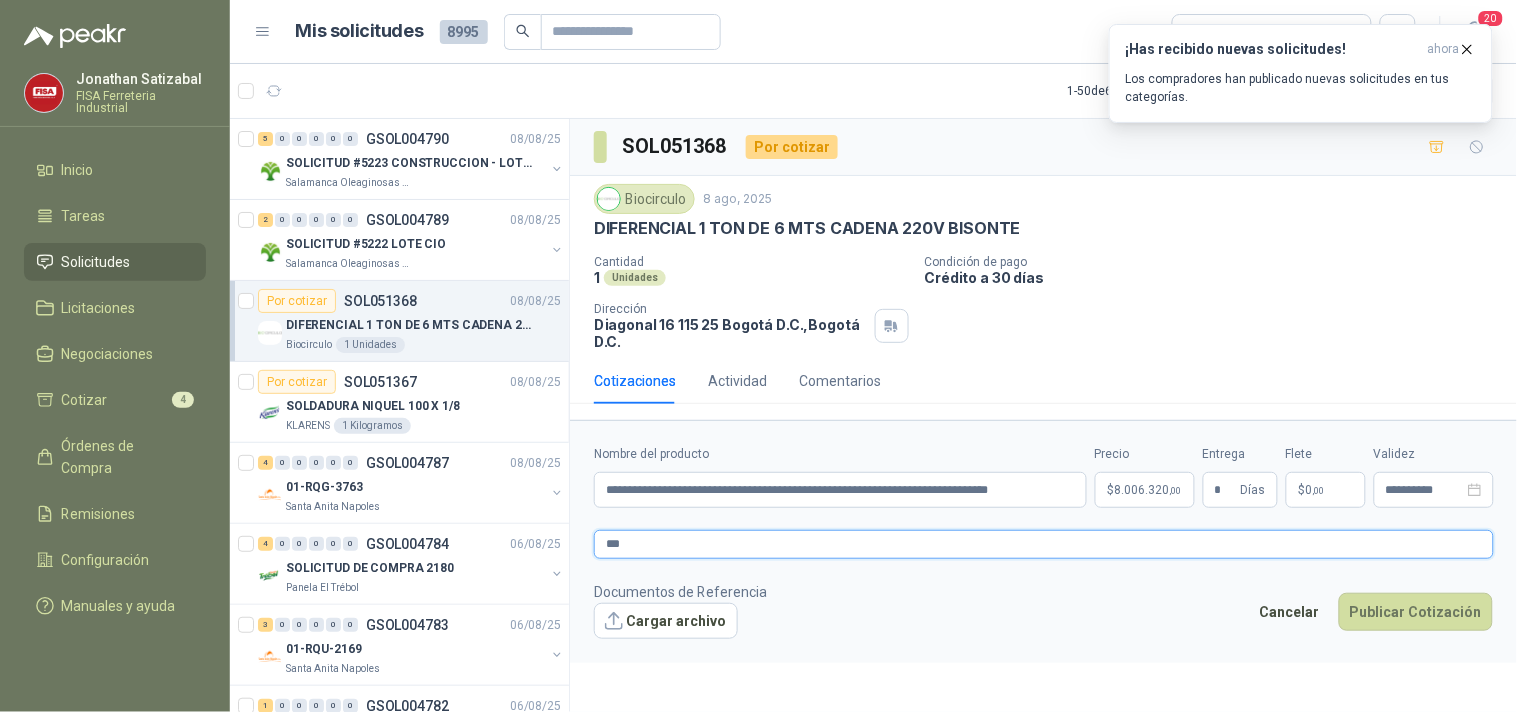 type 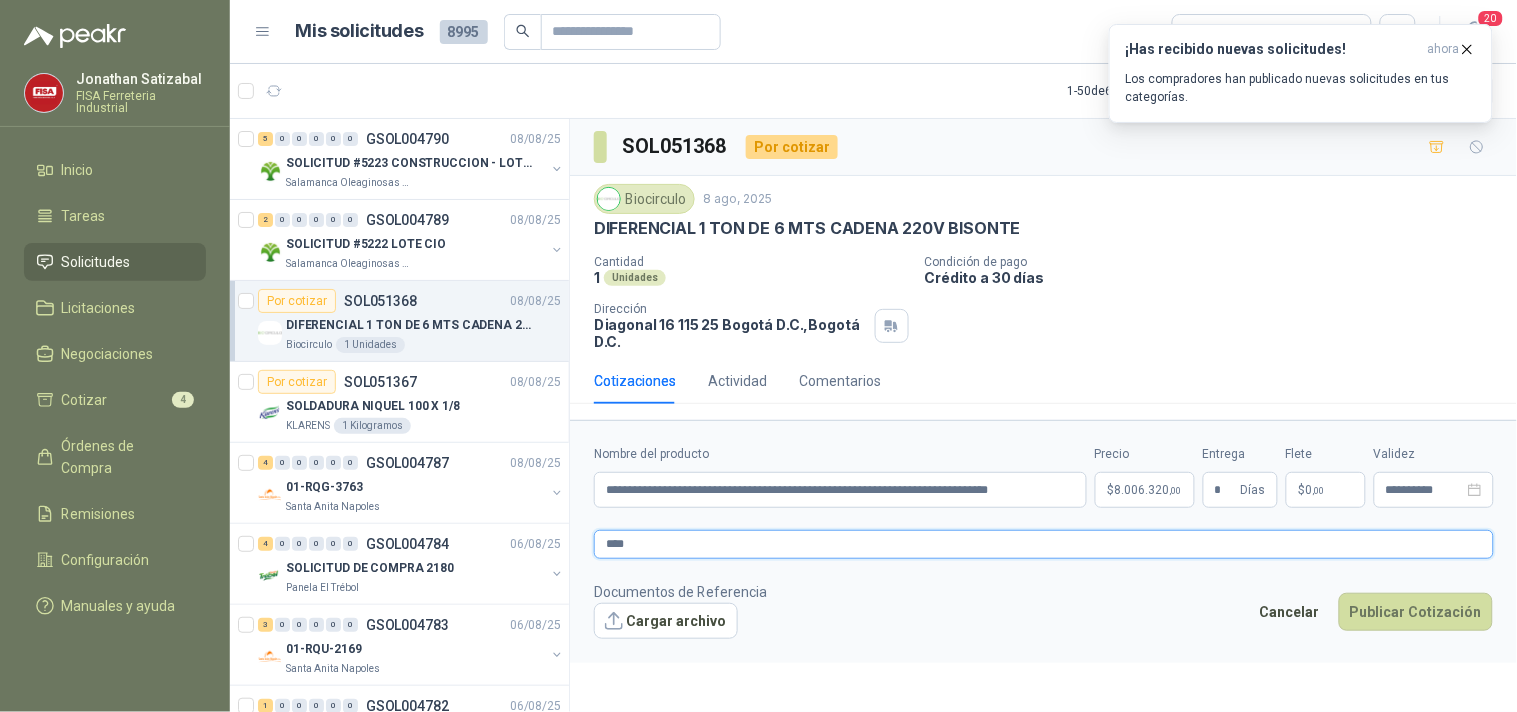 type 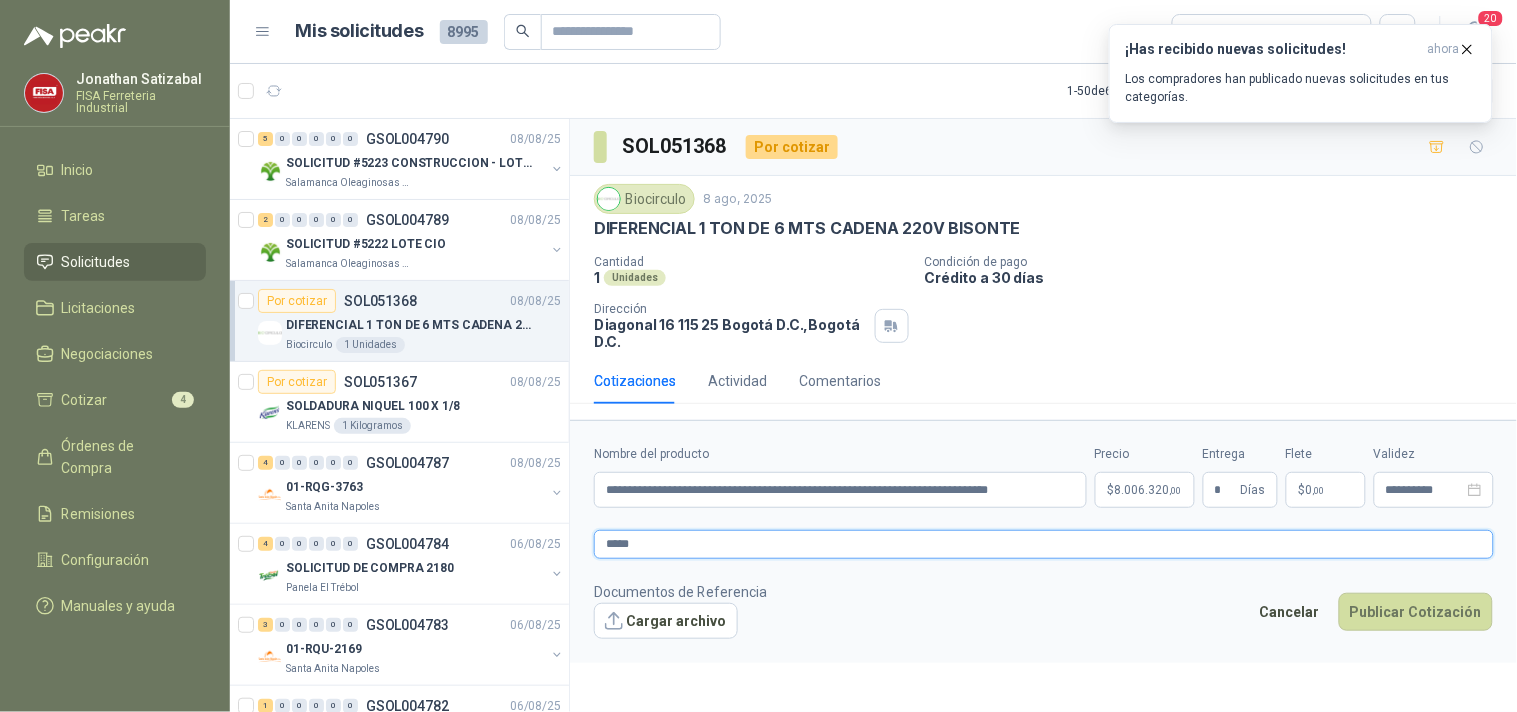 type 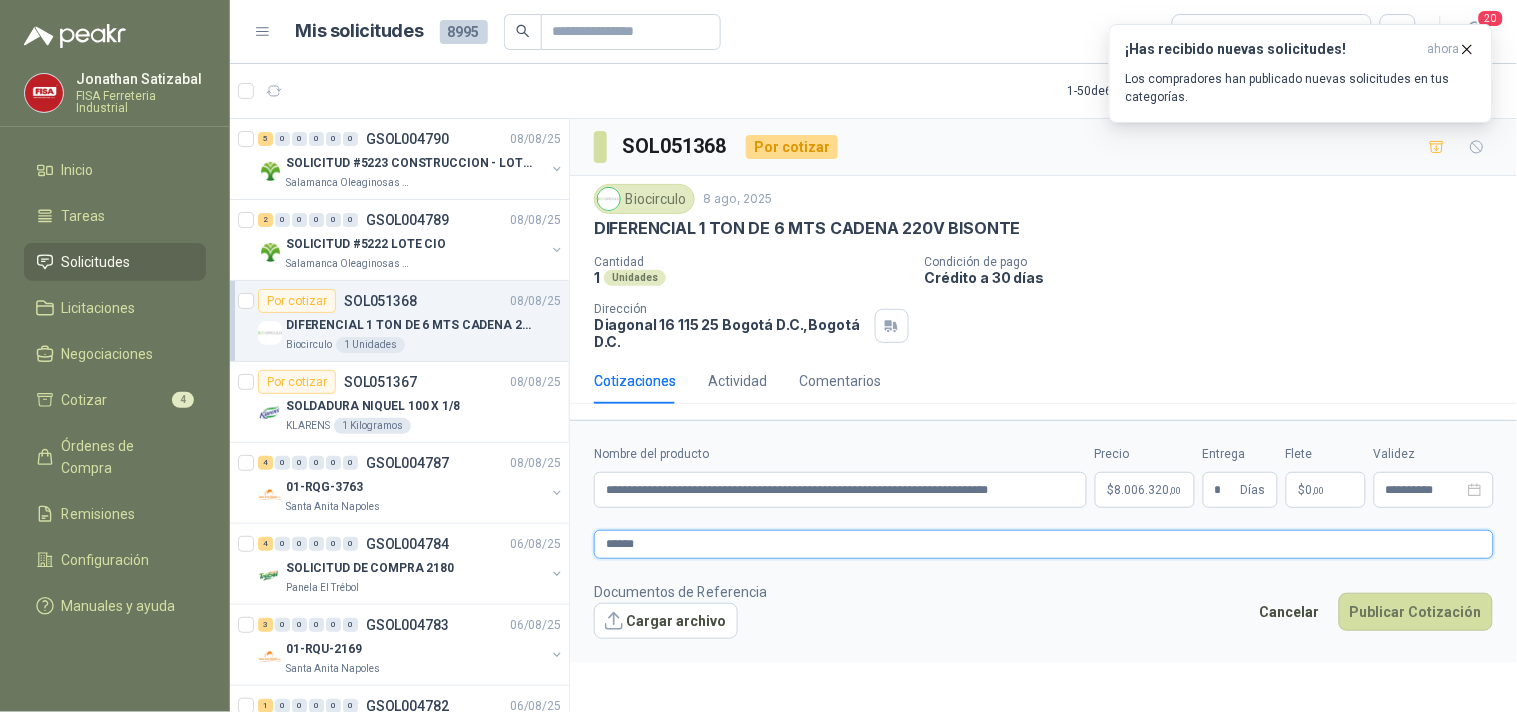 type 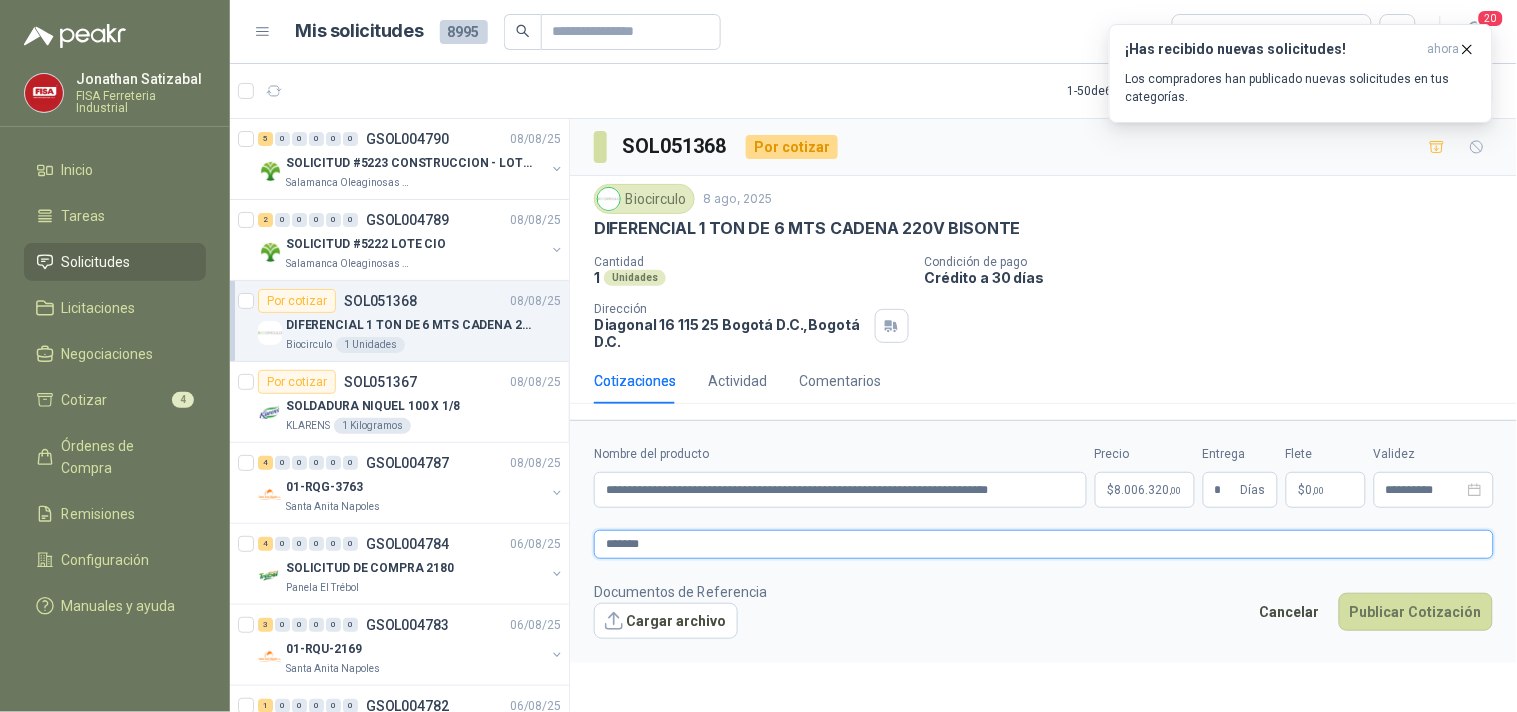 type 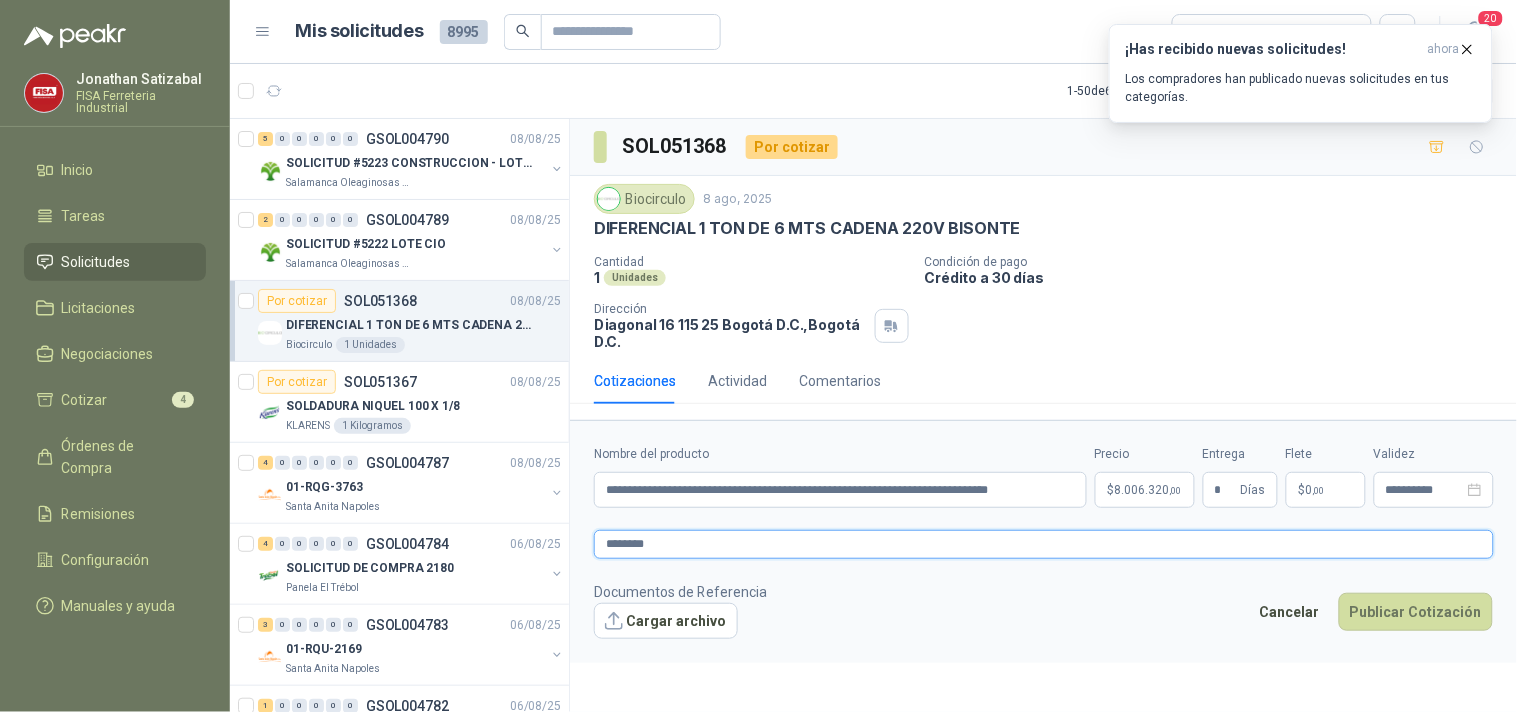 type 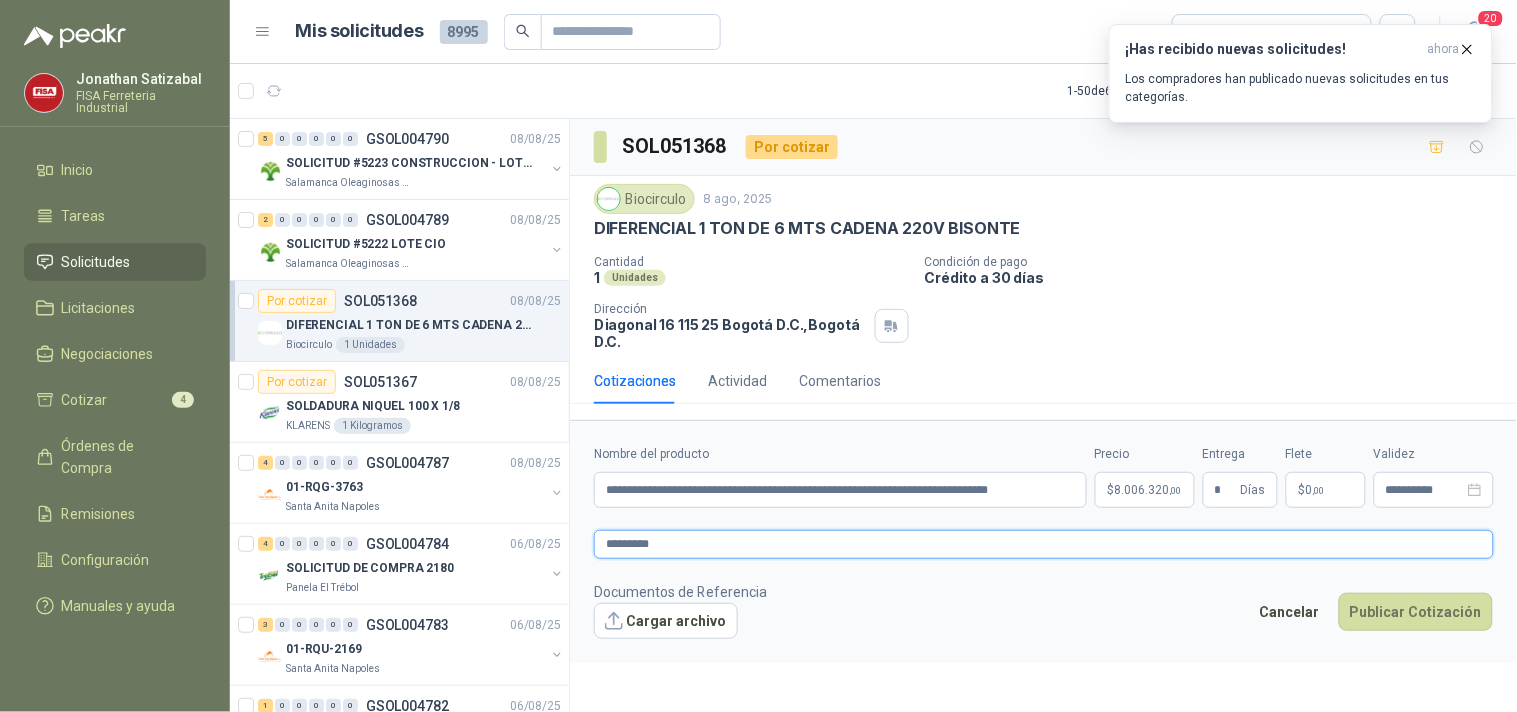 type 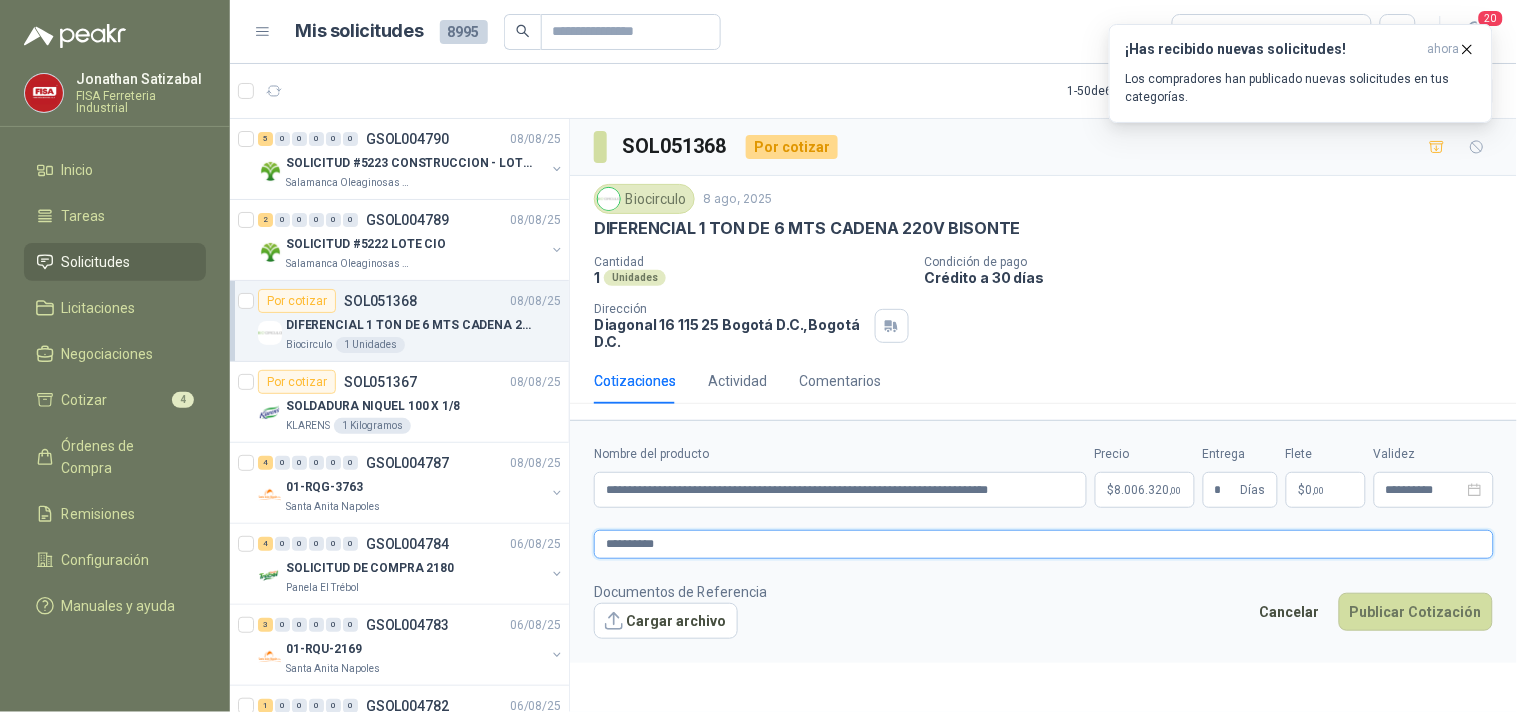 type 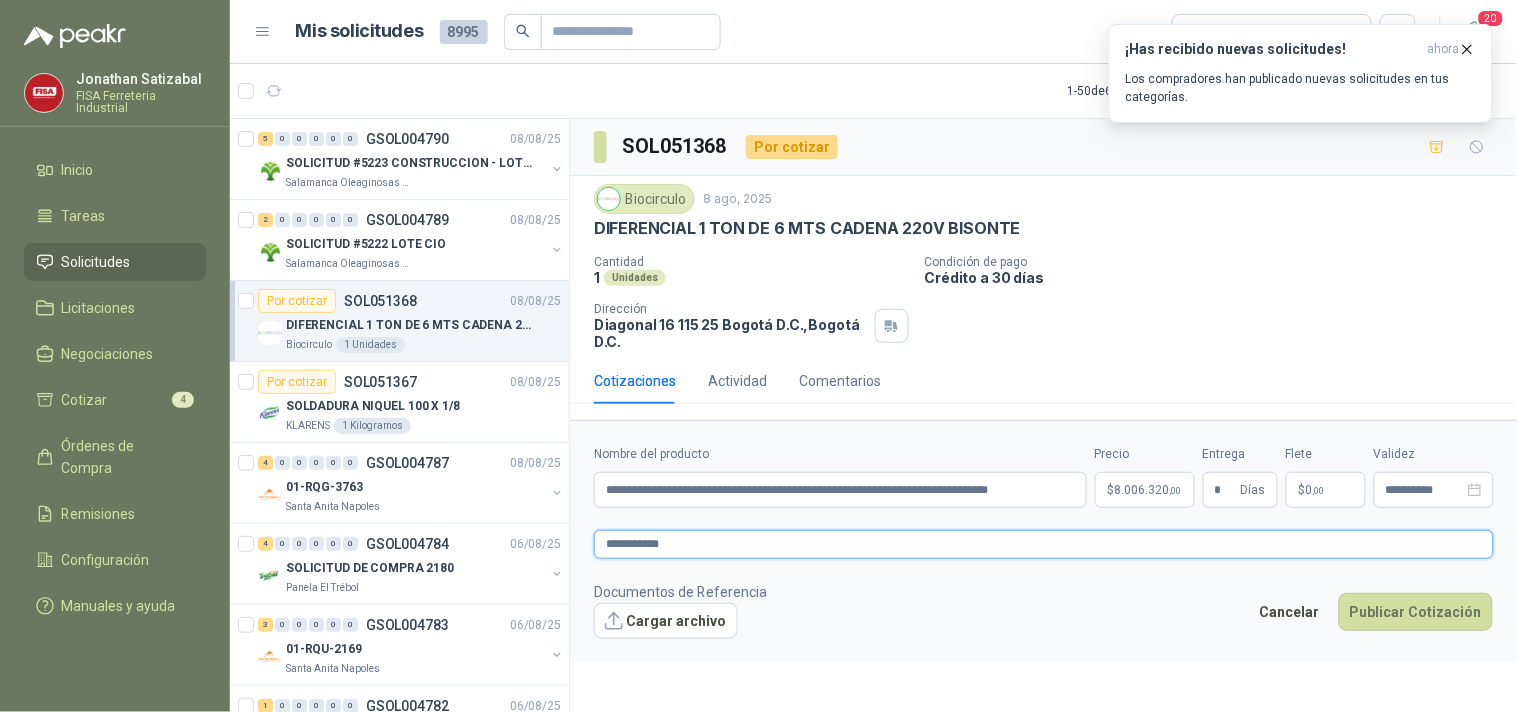 type 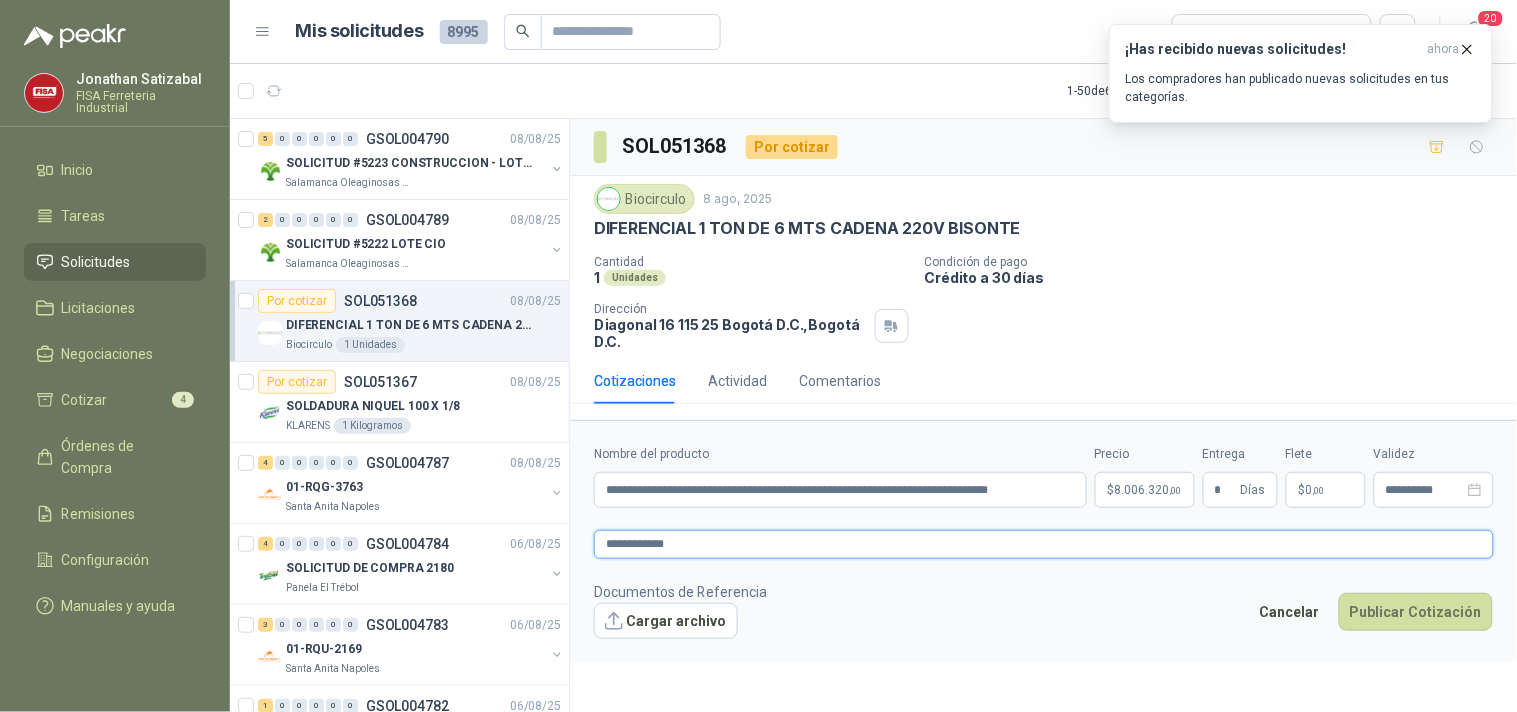 type 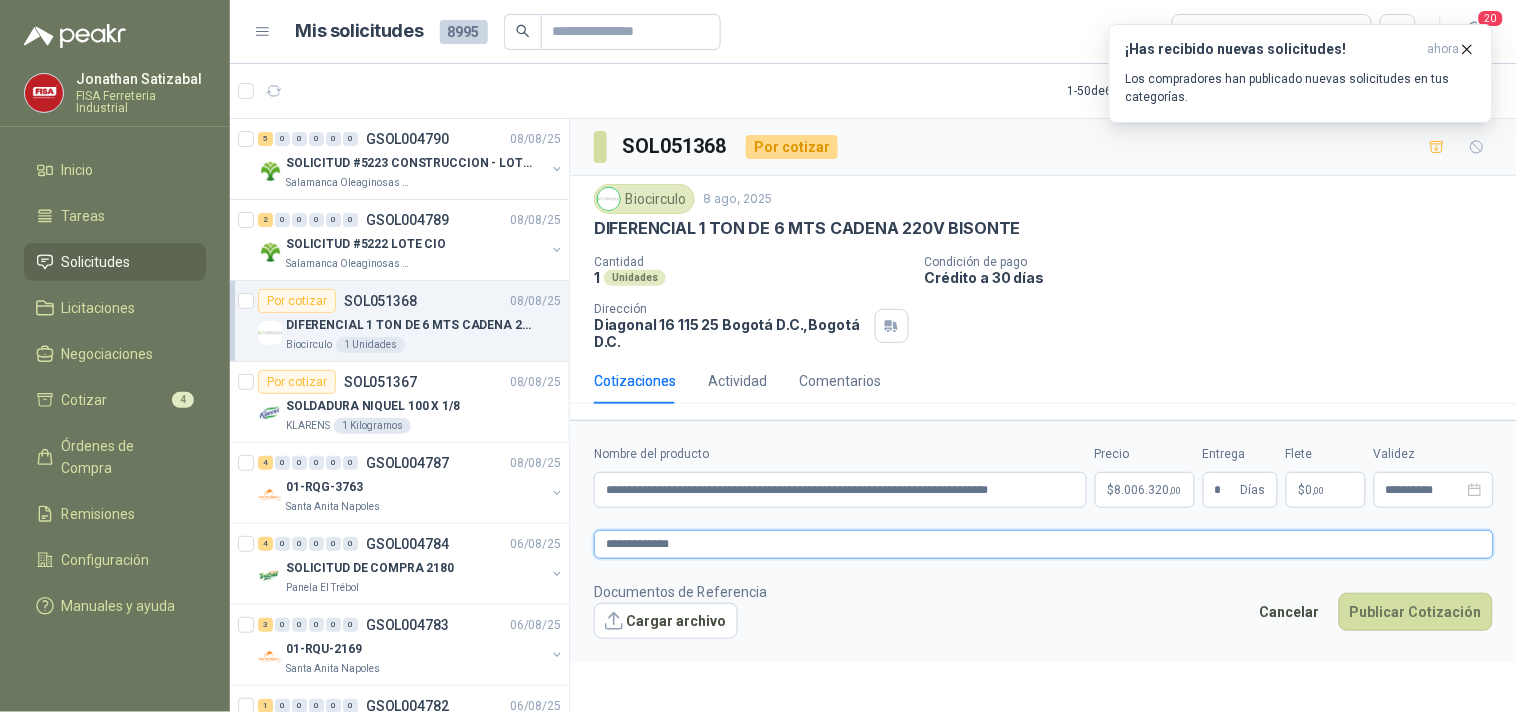 type 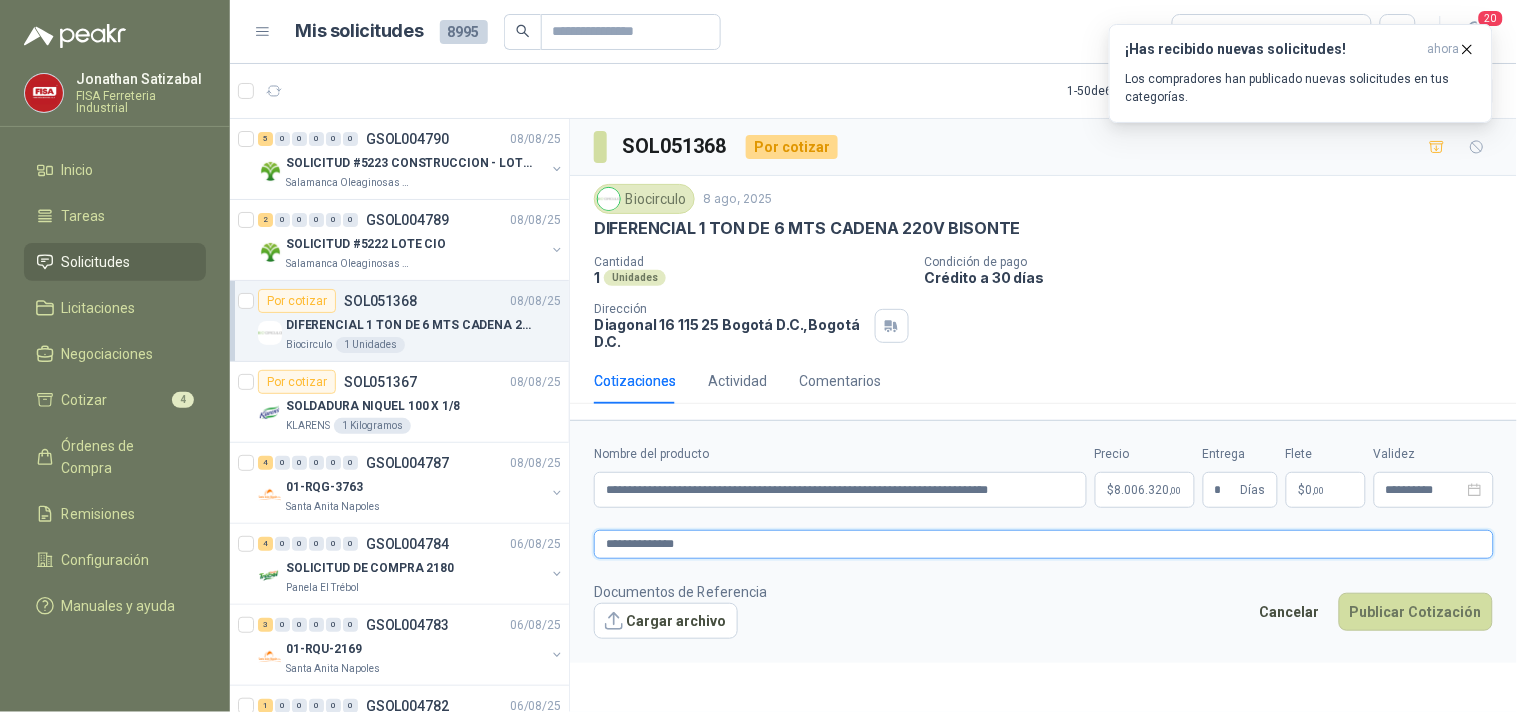 type 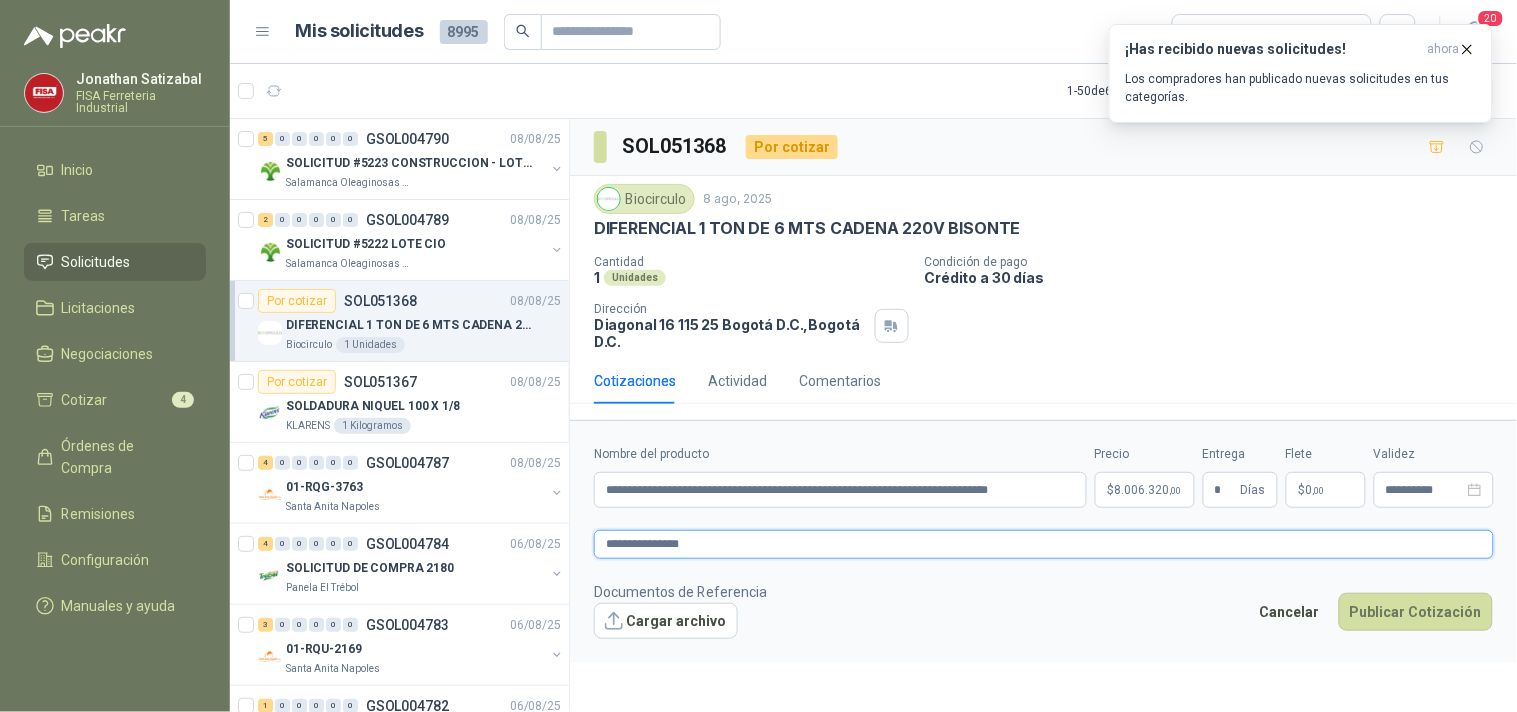 type 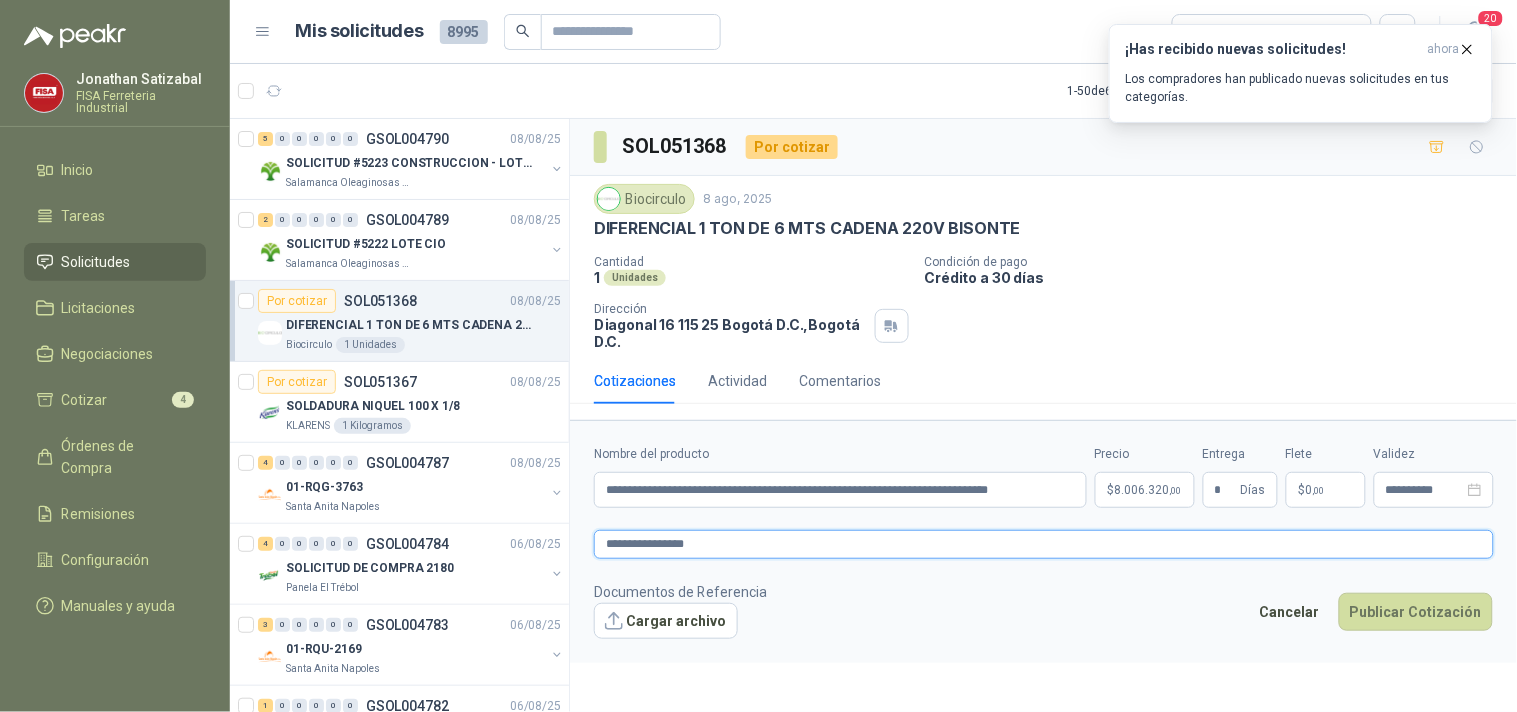 type 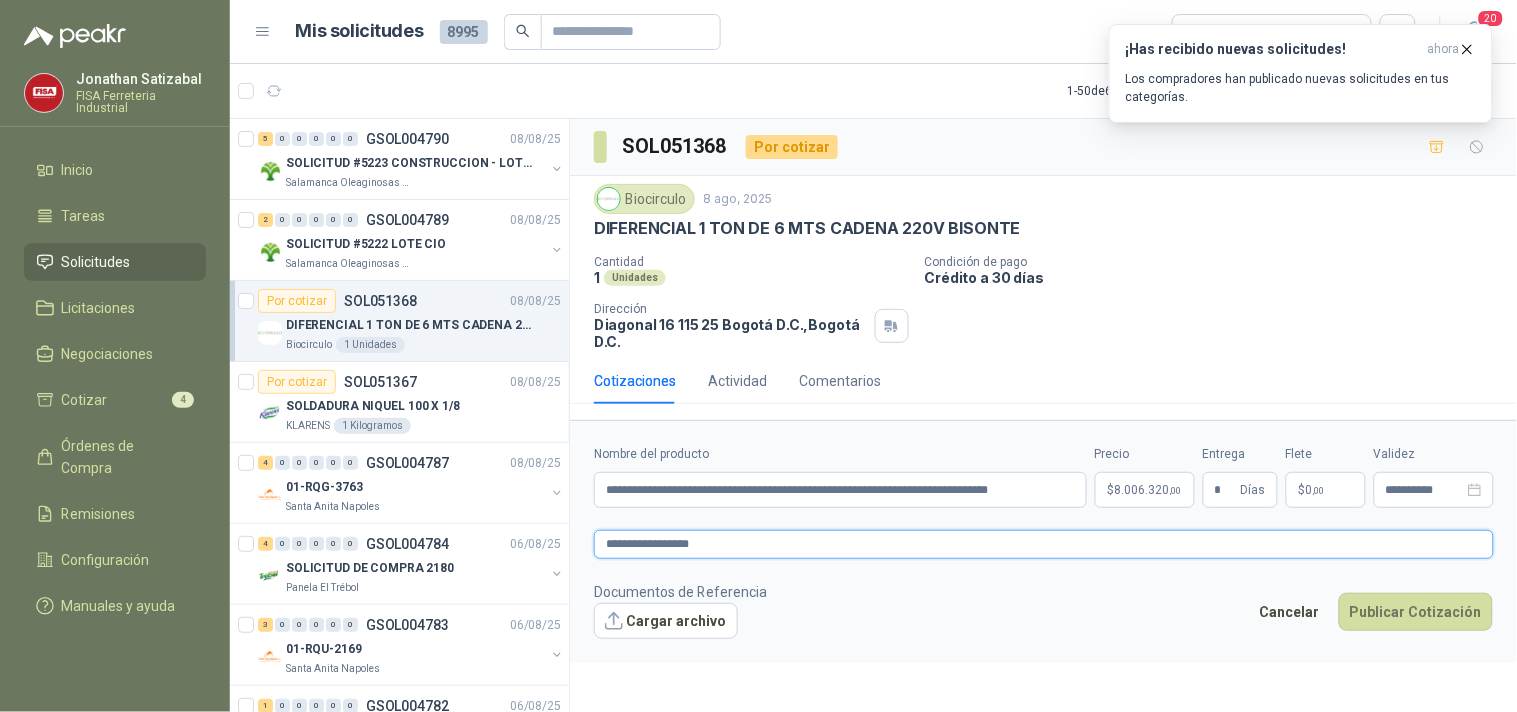 type 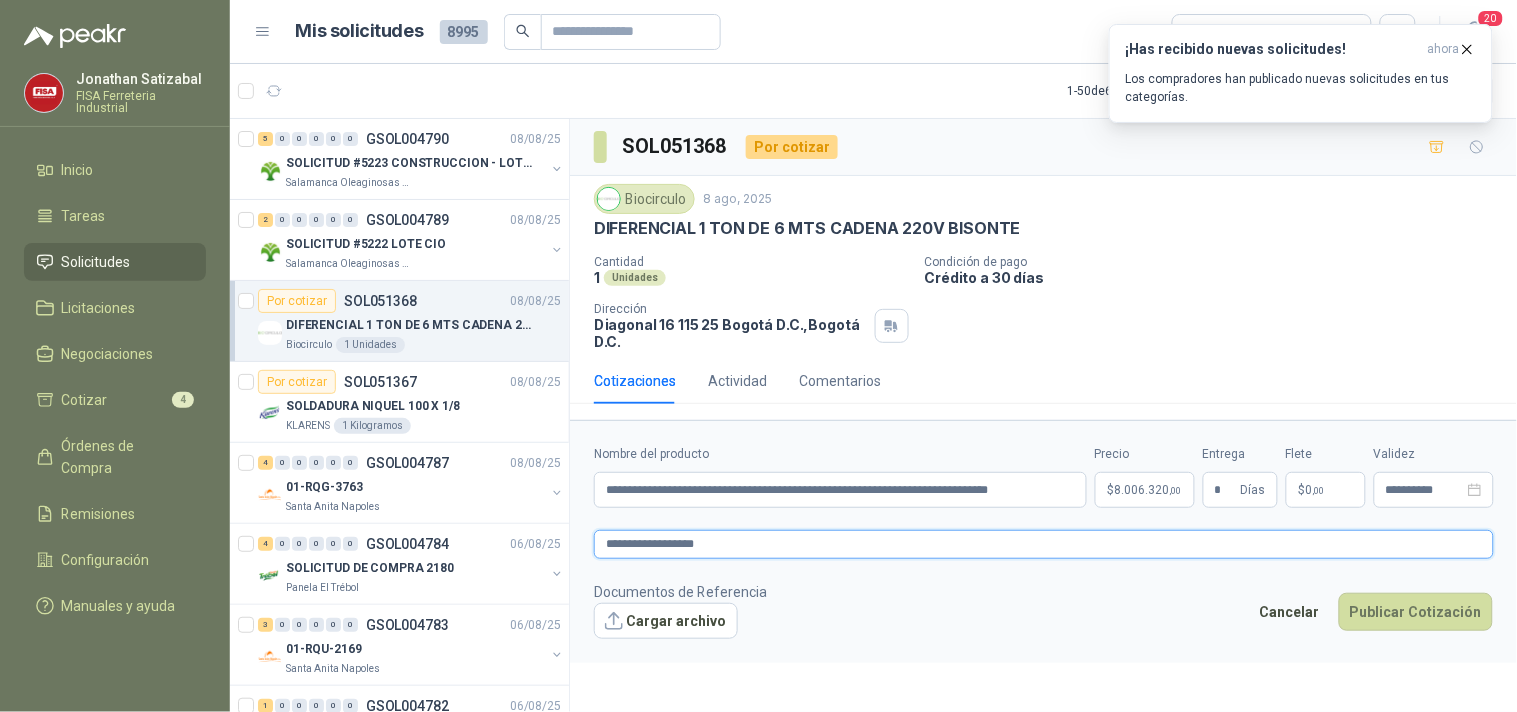 type 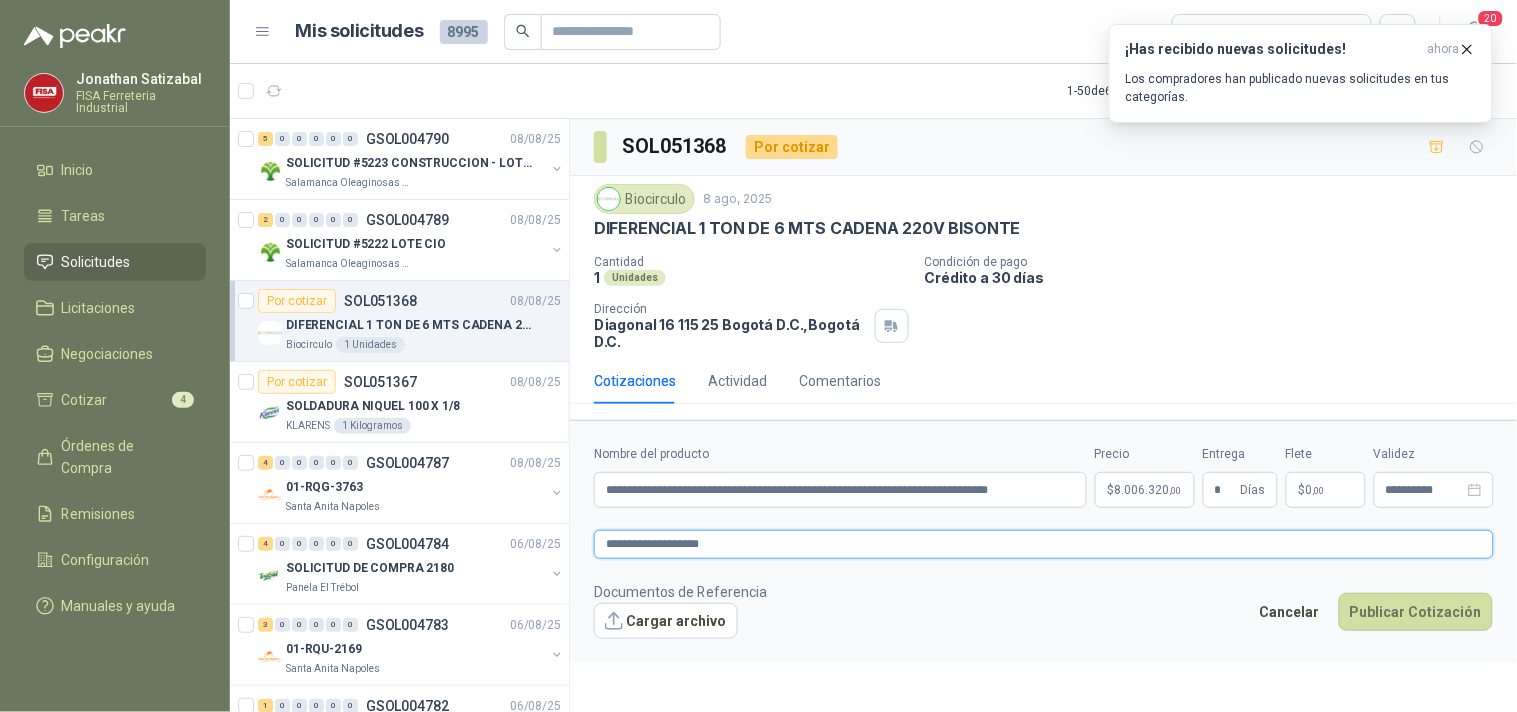 type 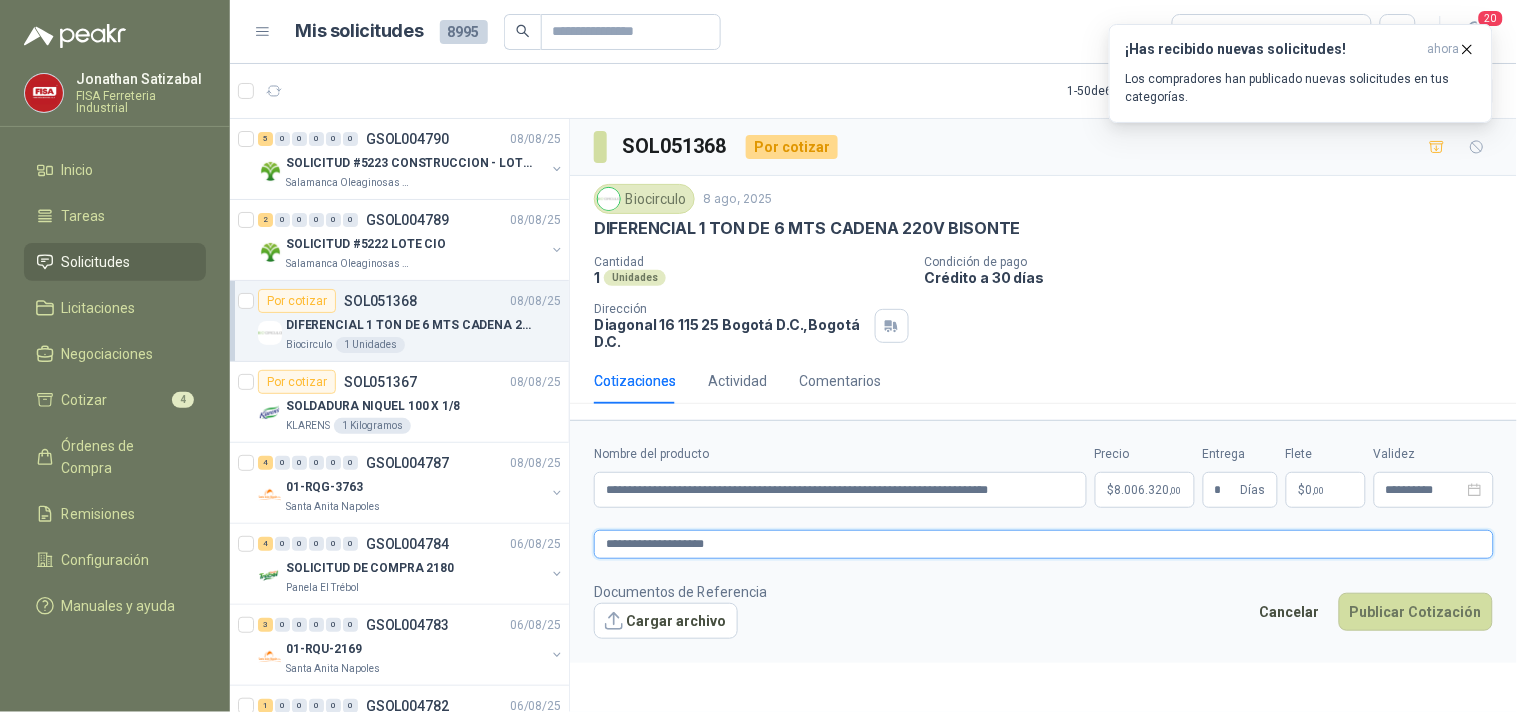 type 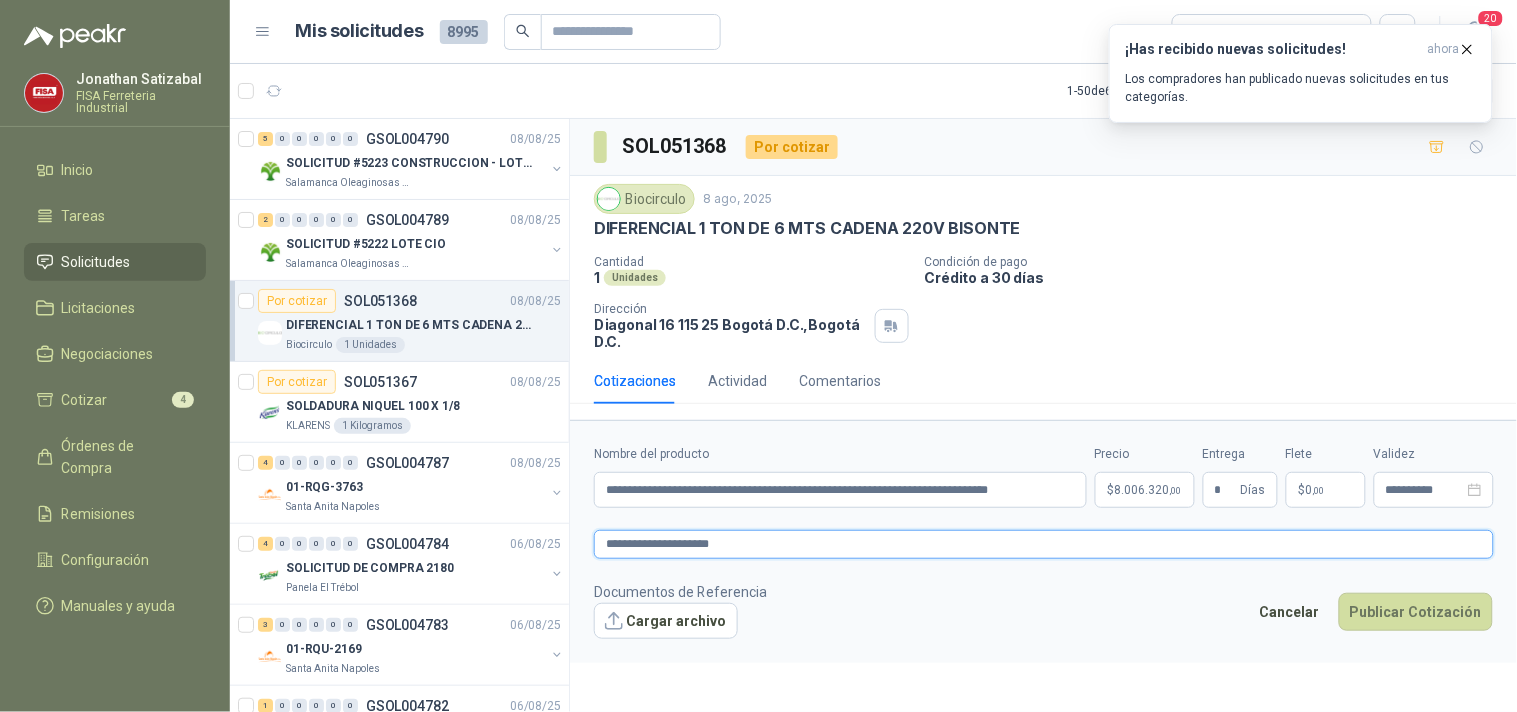 type 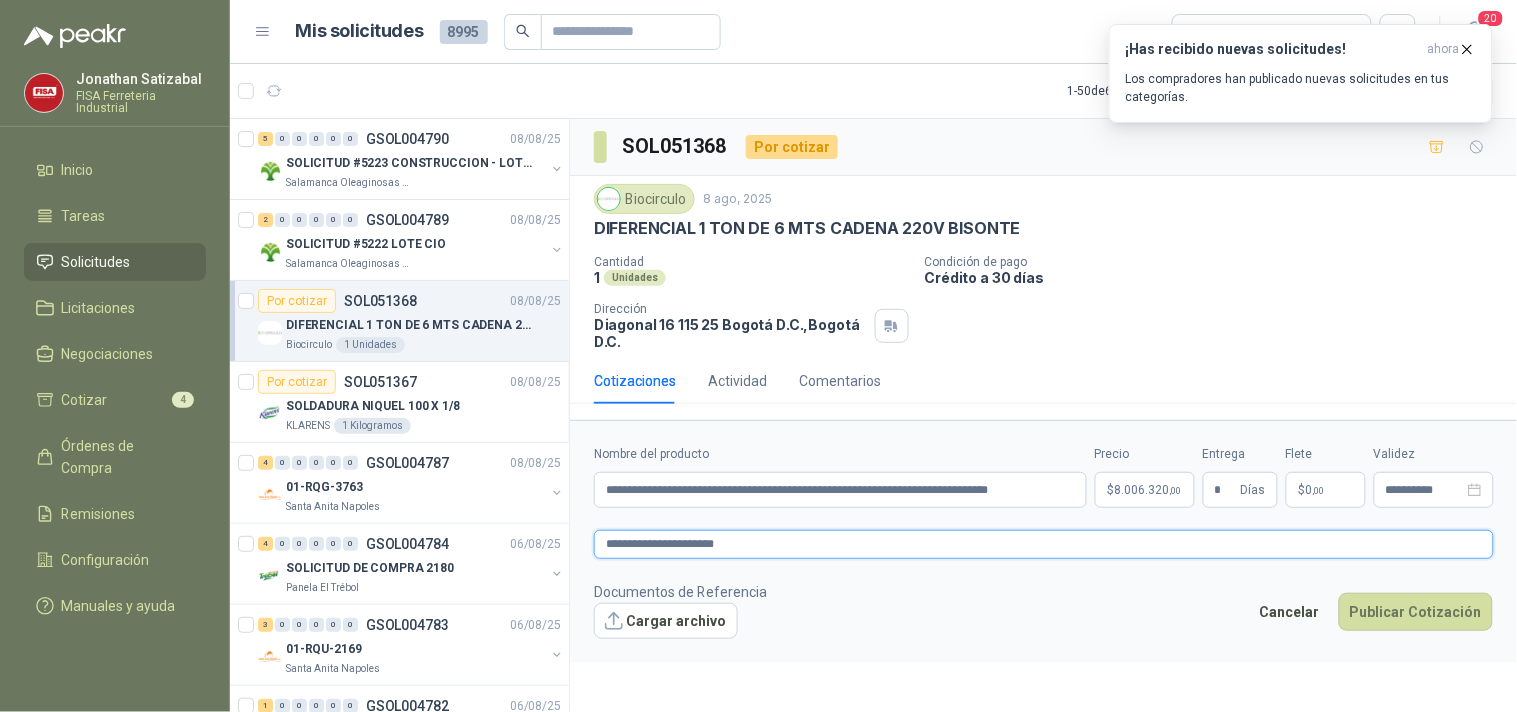 type 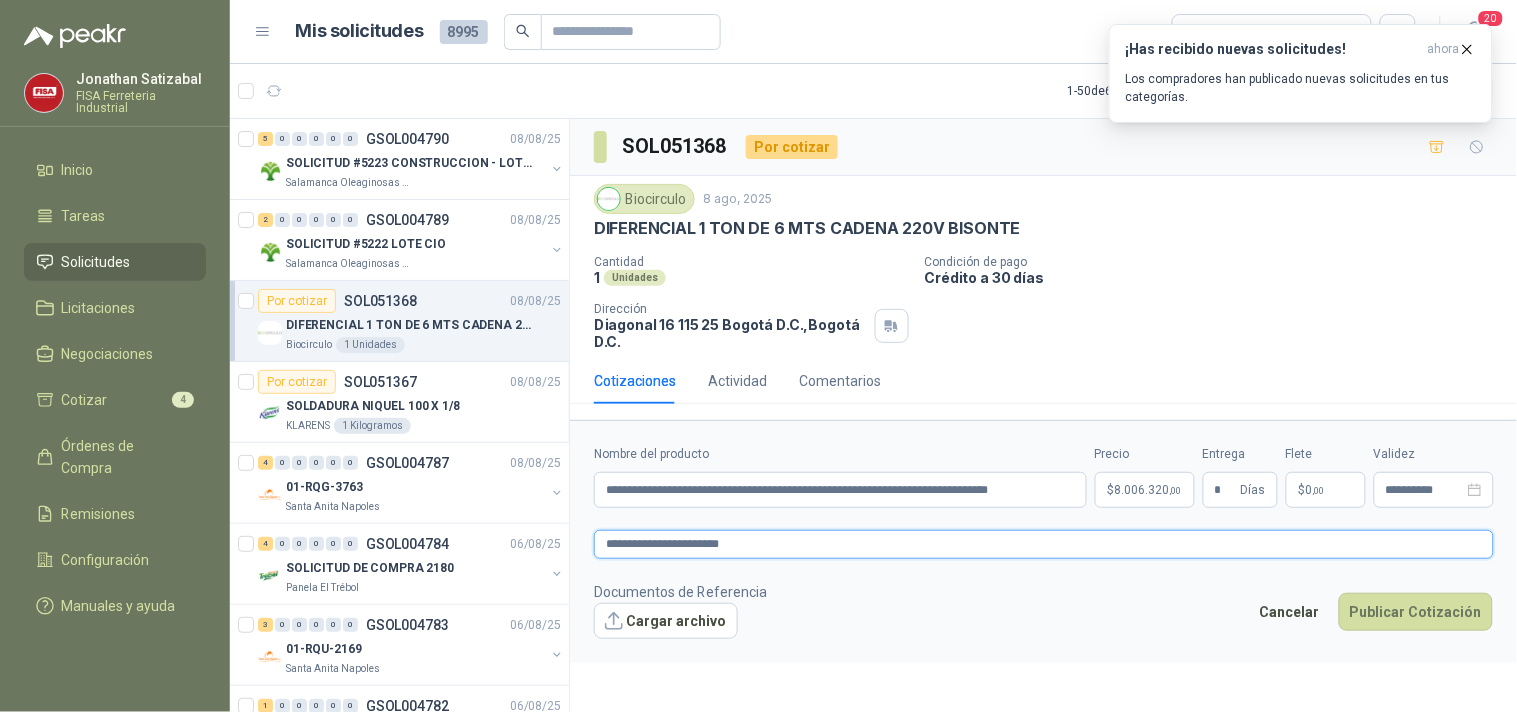 type 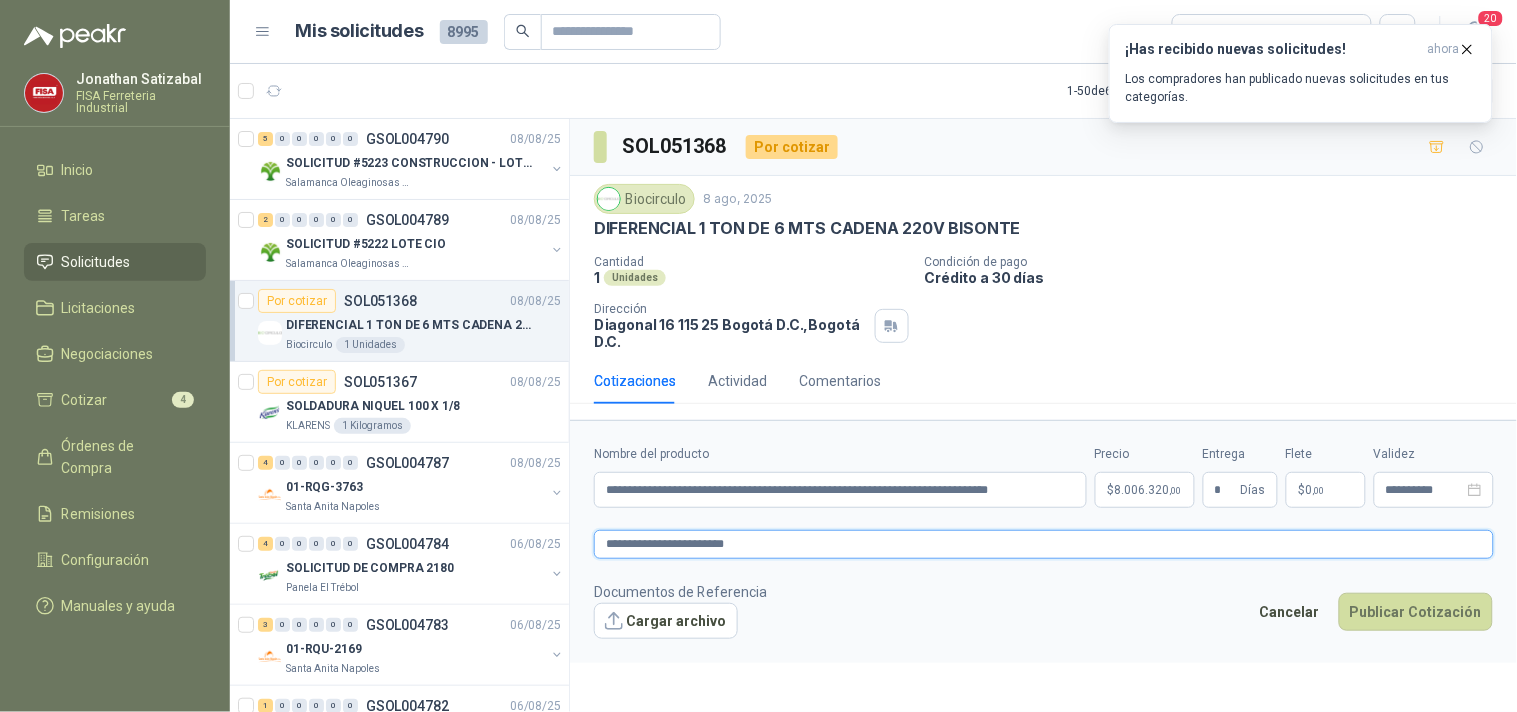 type 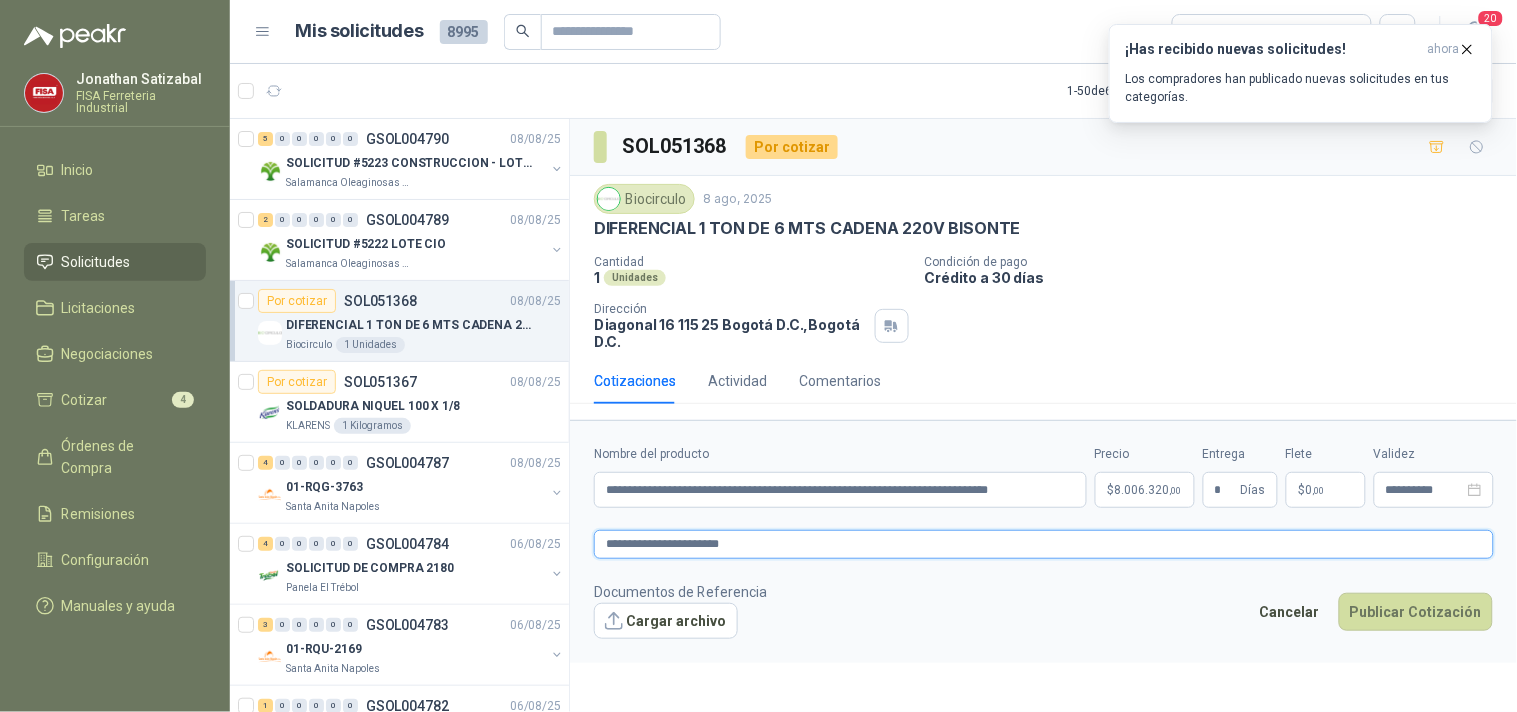 type 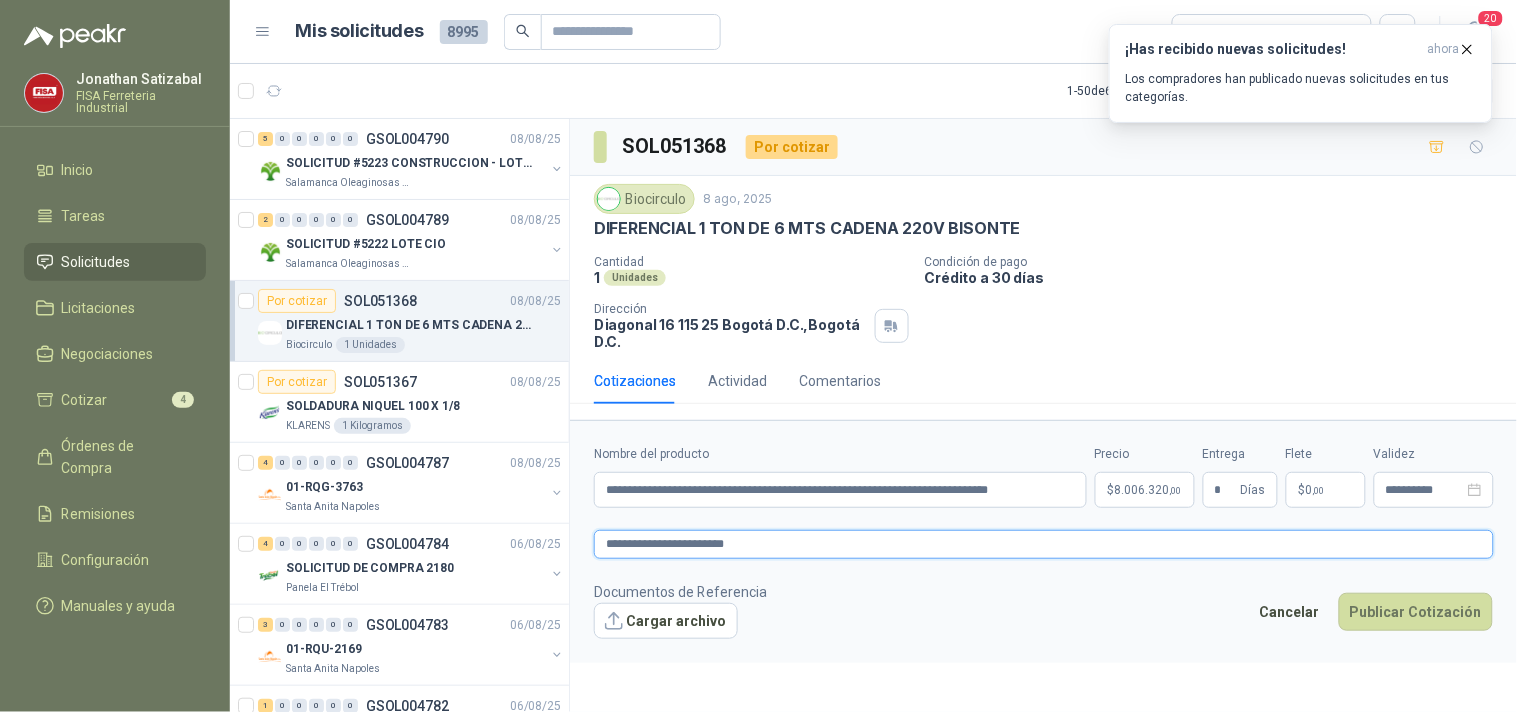 type 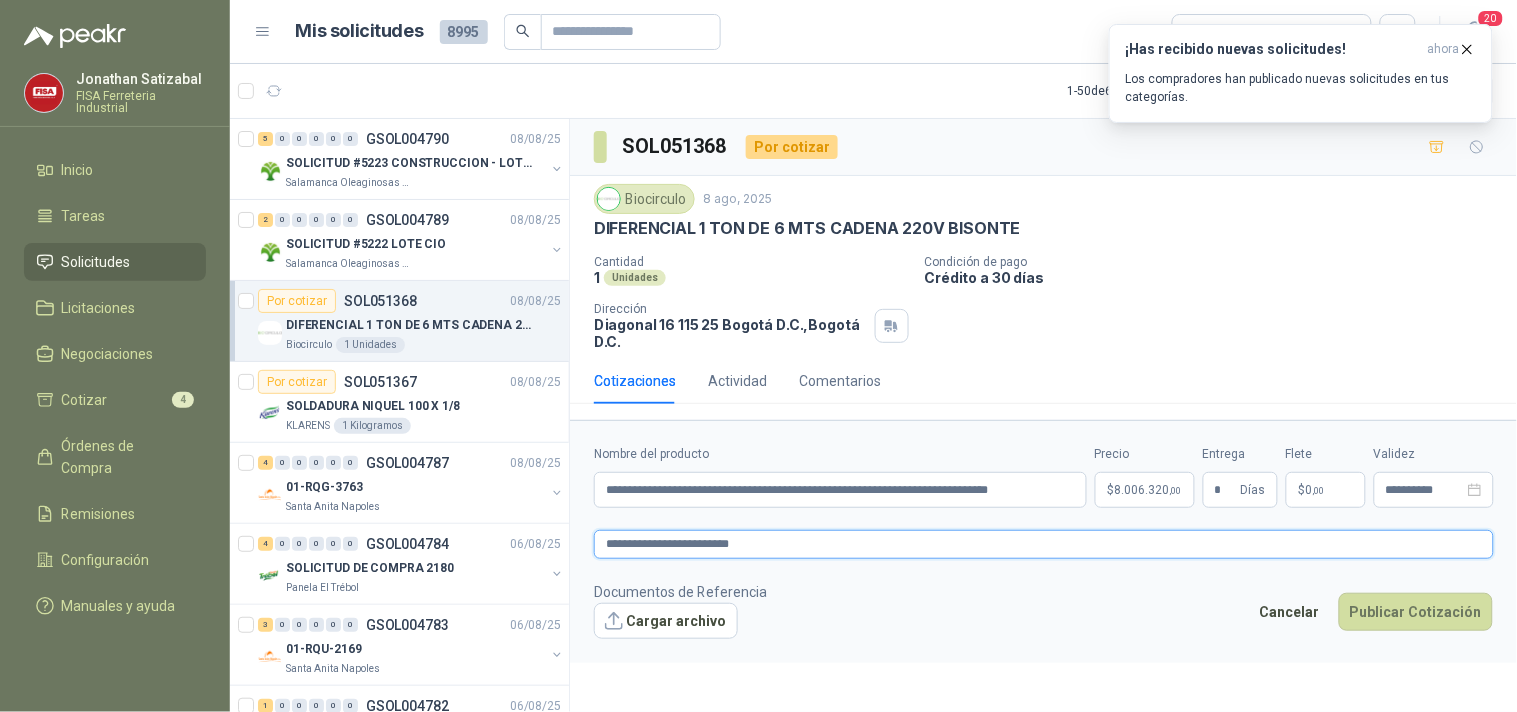 type 